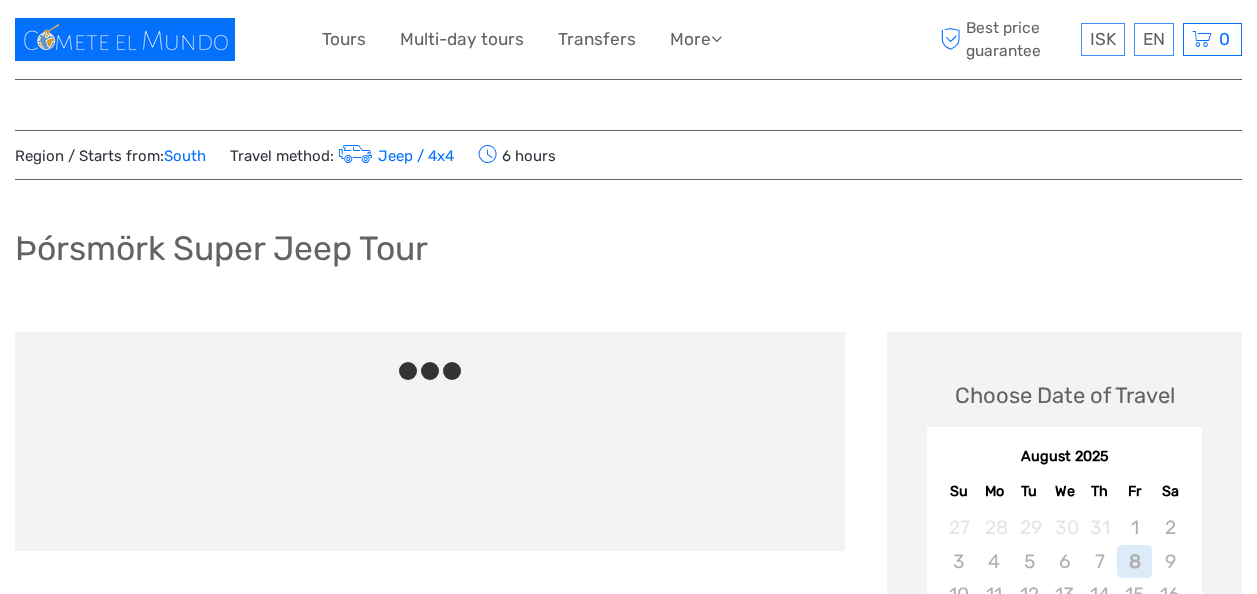 scroll, scrollTop: 0, scrollLeft: 0, axis: both 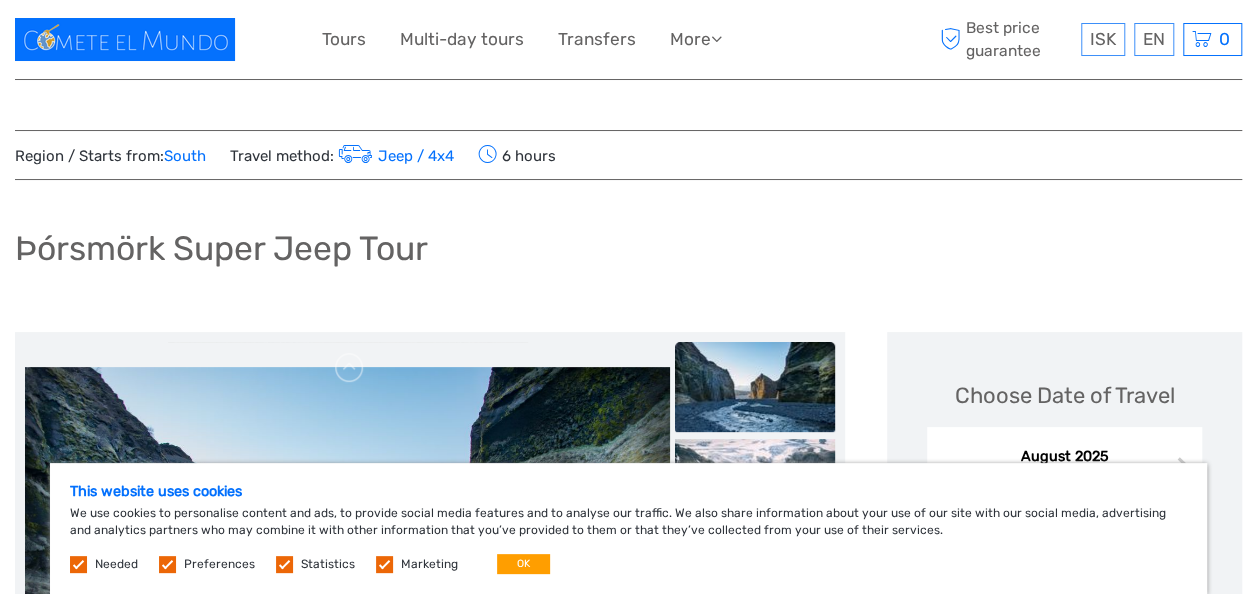 click at bounding box center [384, 564] 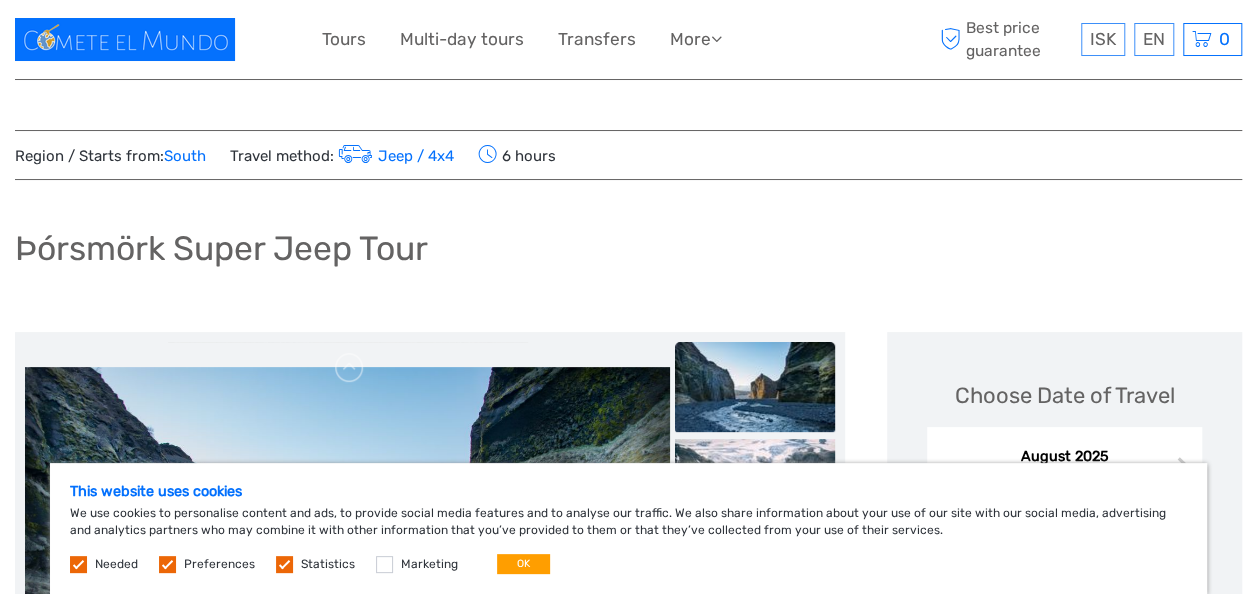 drag, startPoint x: 288, startPoint y: 564, endPoint x: 272, endPoint y: 564, distance: 16 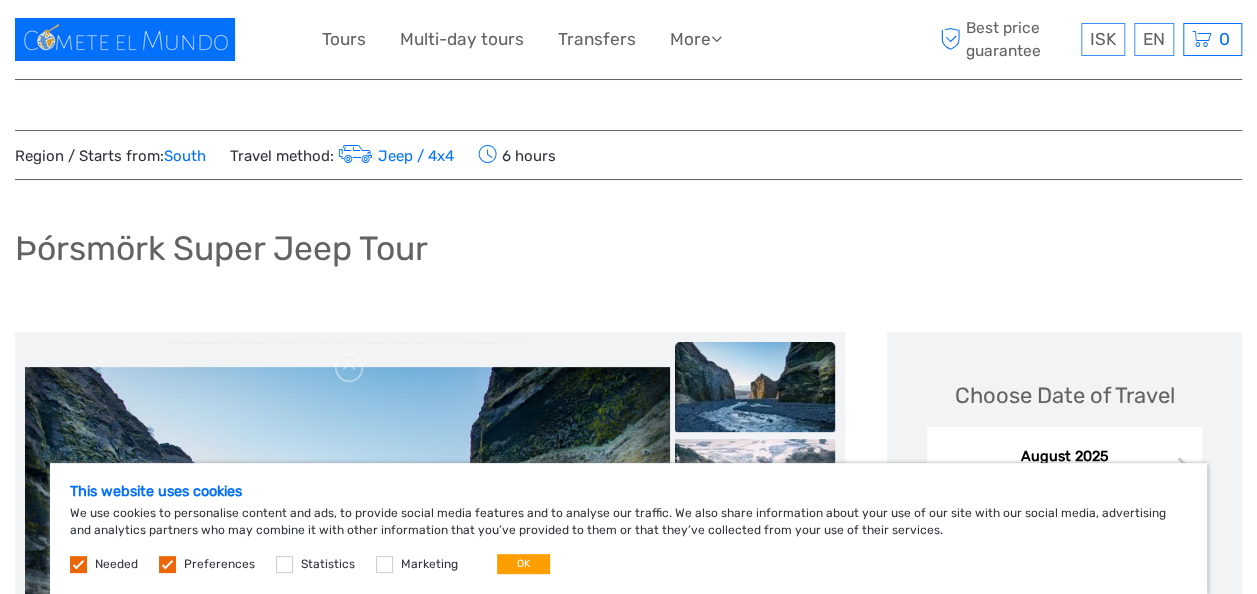 drag, startPoint x: 173, startPoint y: 562, endPoint x: 158, endPoint y: 562, distance: 15 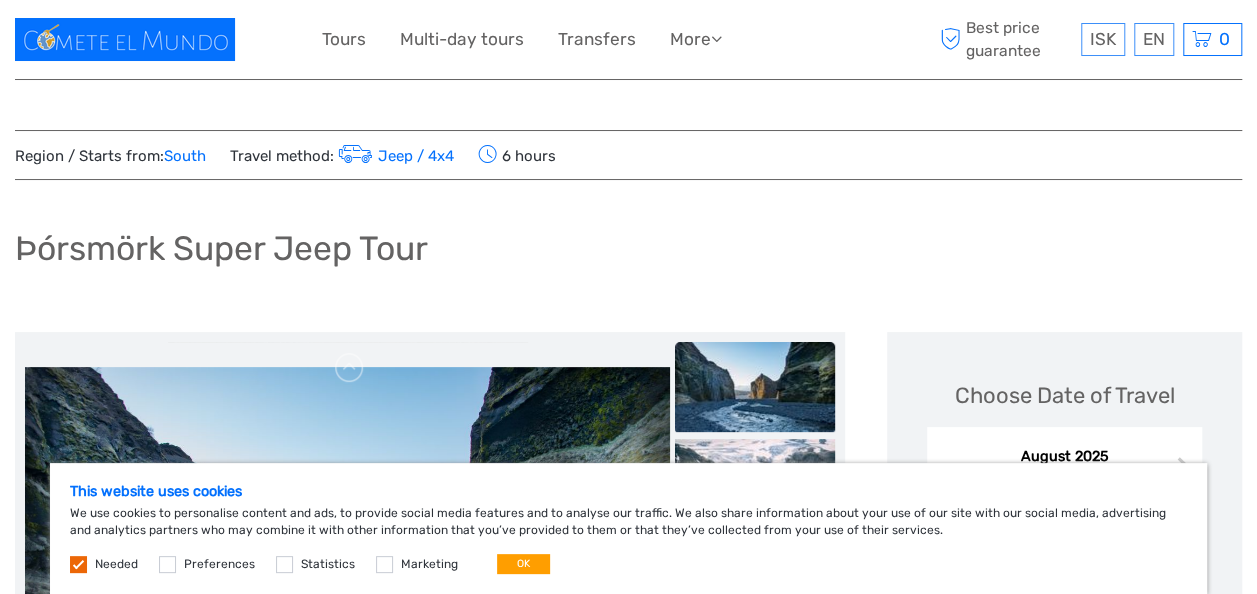 click at bounding box center [78, 564] 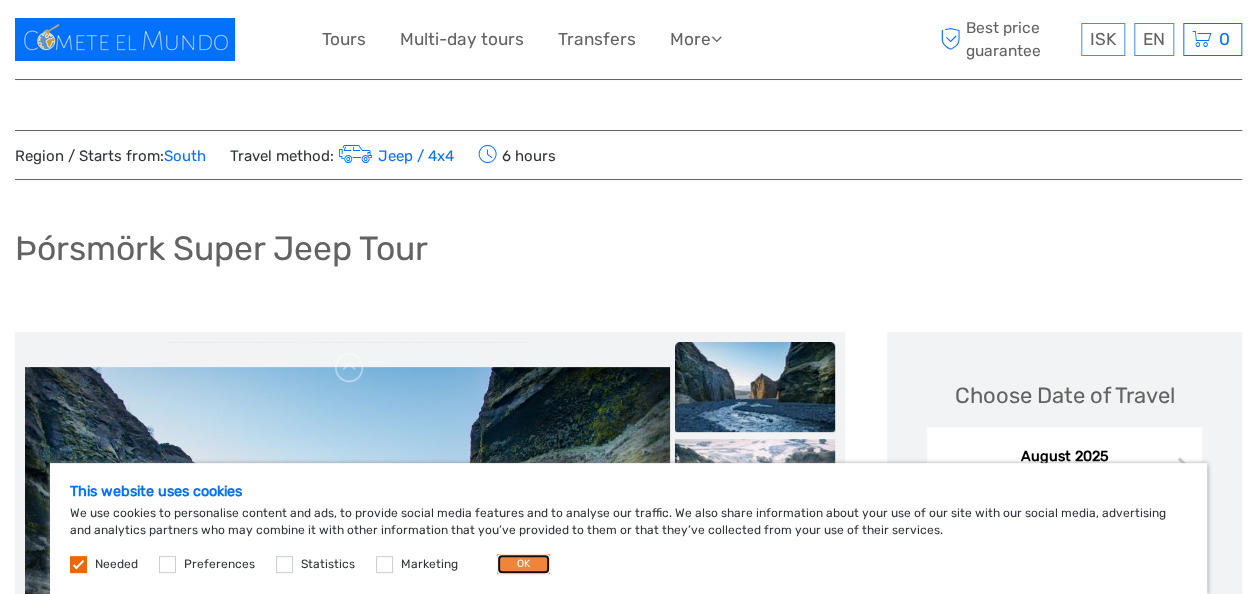 click on "OK" at bounding box center (523, 564) 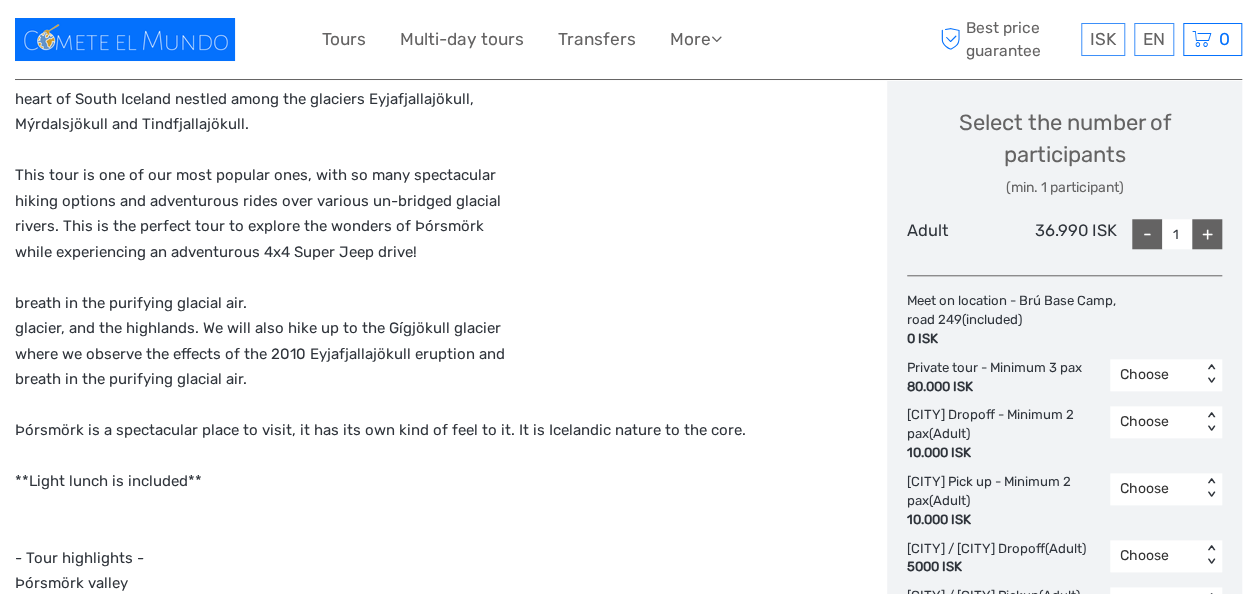 scroll, scrollTop: 800, scrollLeft: 0, axis: vertical 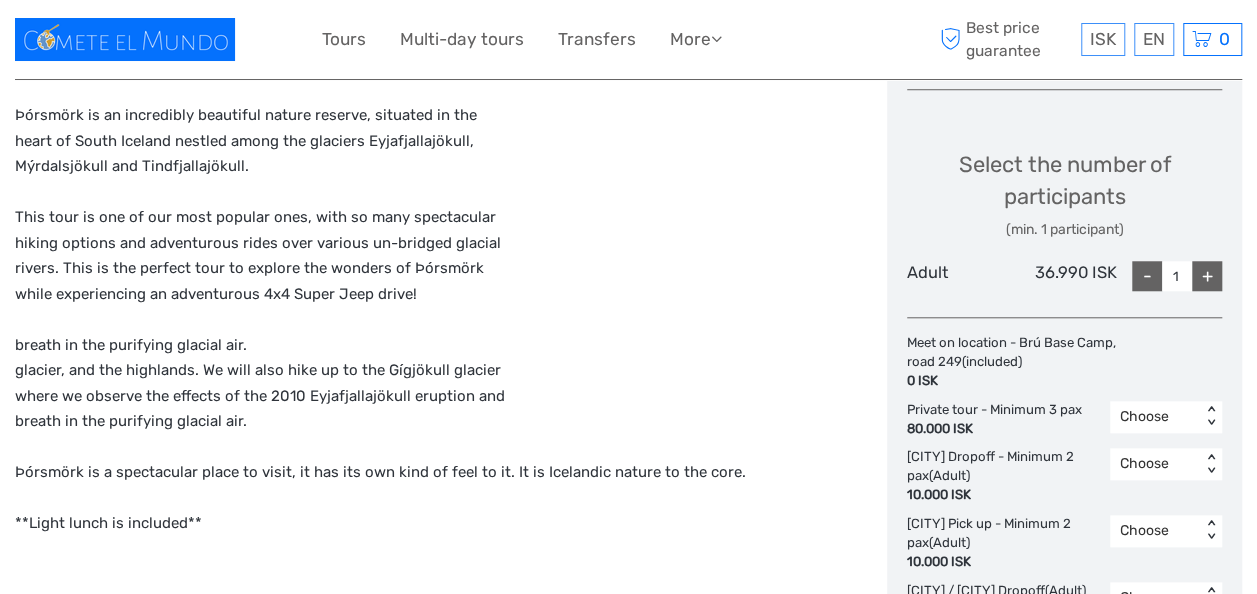 click on "+" at bounding box center (1207, 276) 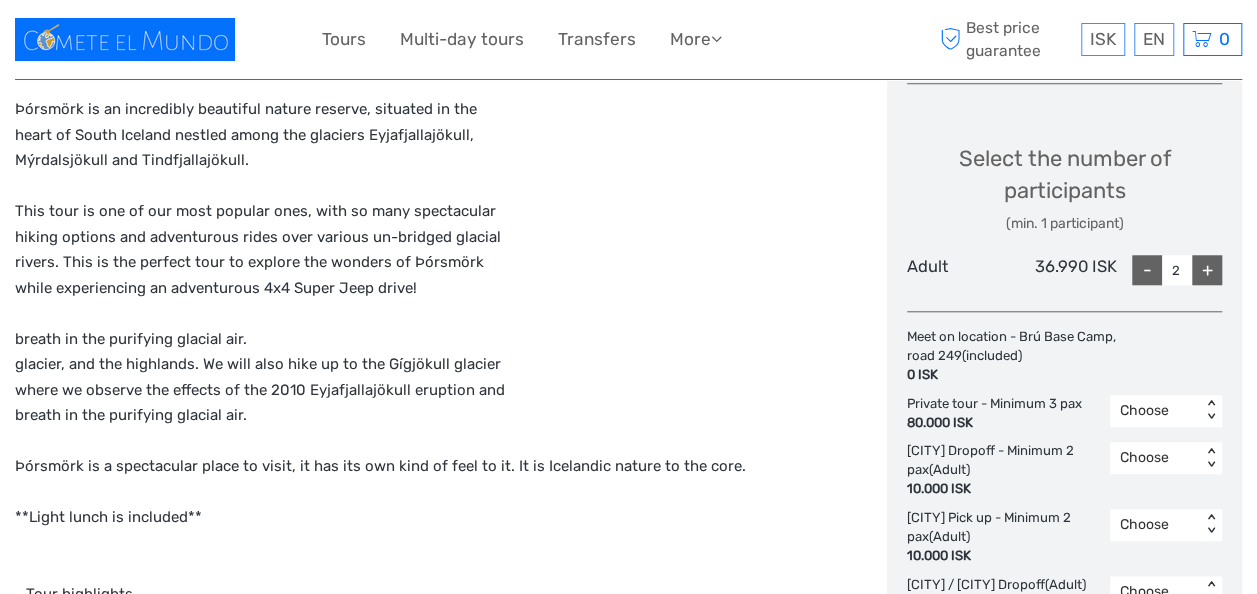 scroll, scrollTop: 800, scrollLeft: 0, axis: vertical 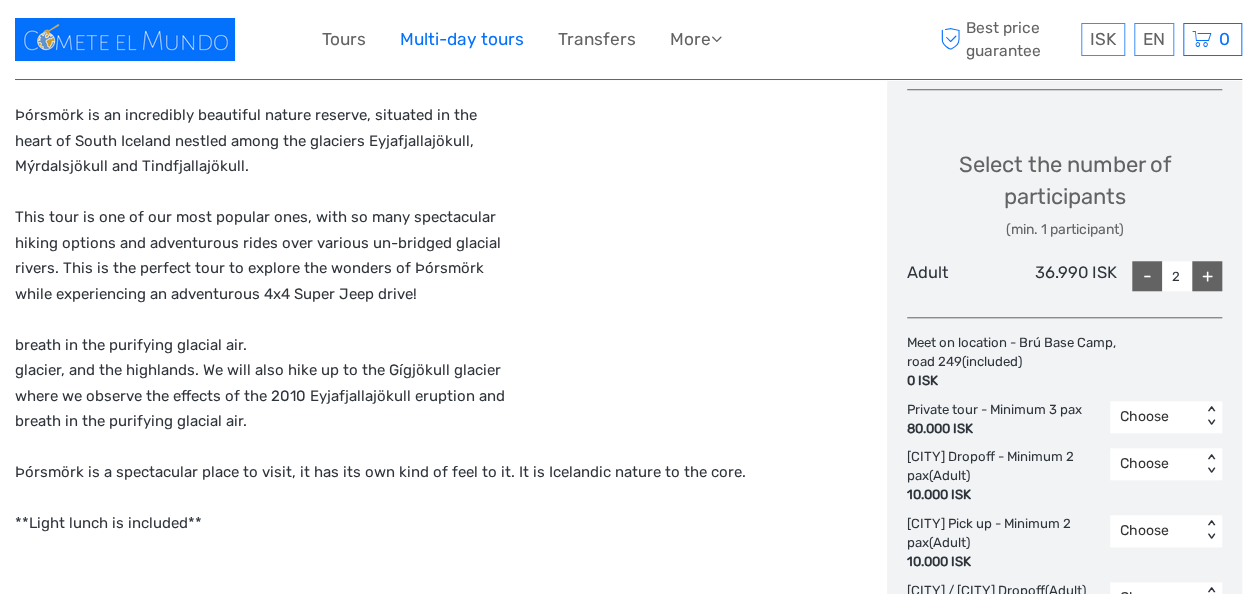click on "Multi-day tours" at bounding box center [462, 39] 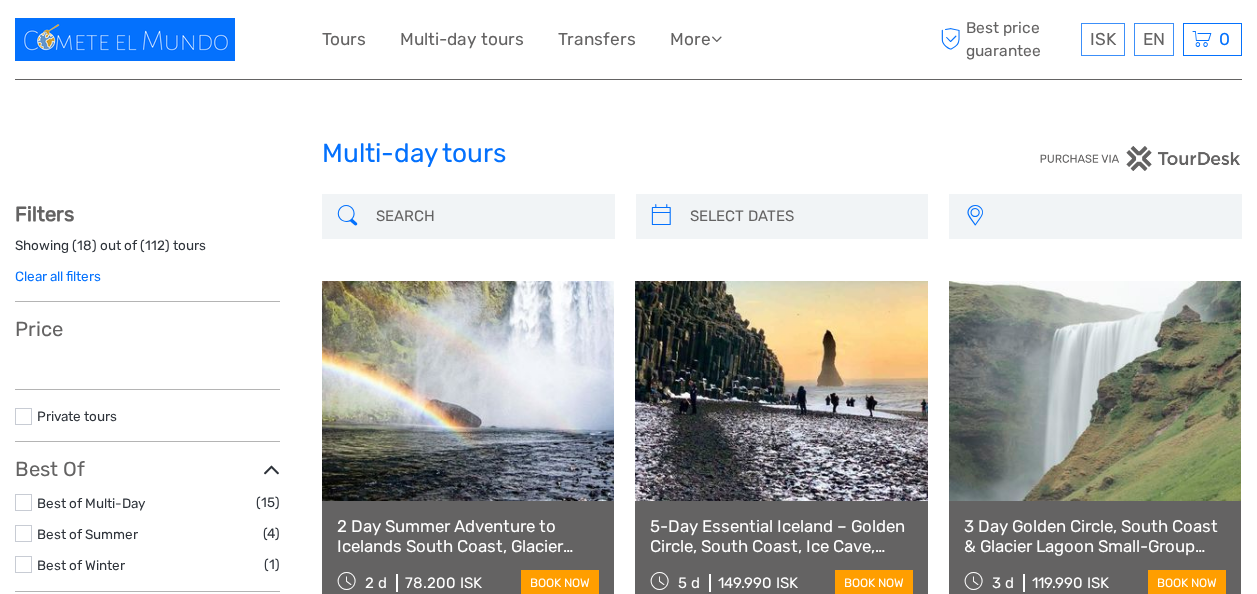select 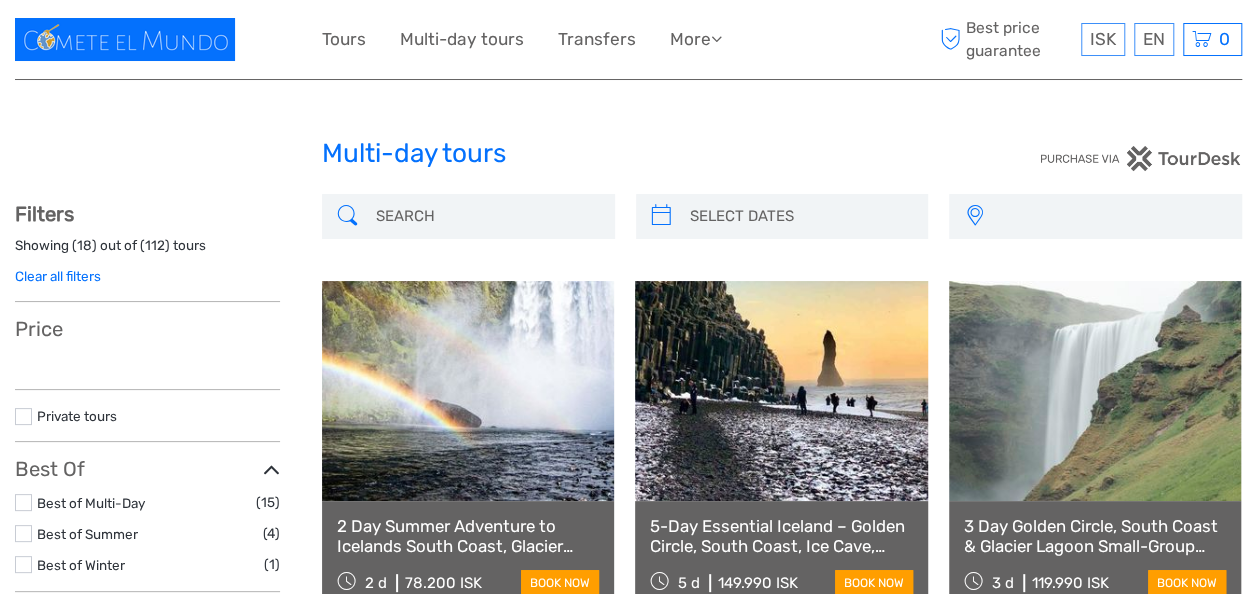 select 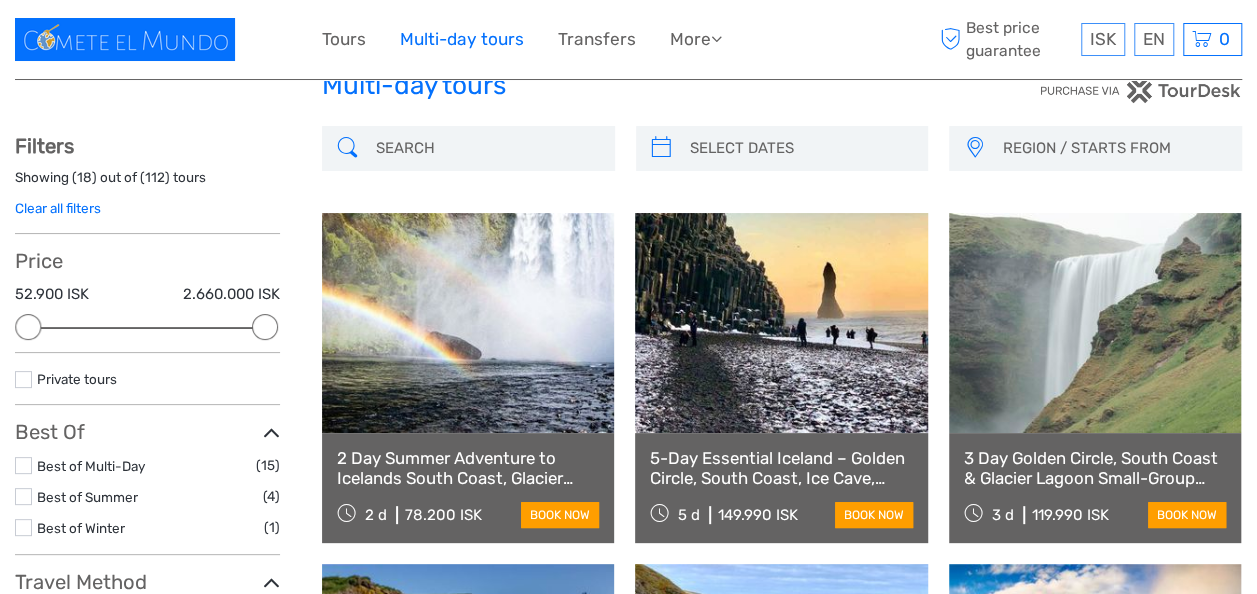 scroll, scrollTop: 100, scrollLeft: 0, axis: vertical 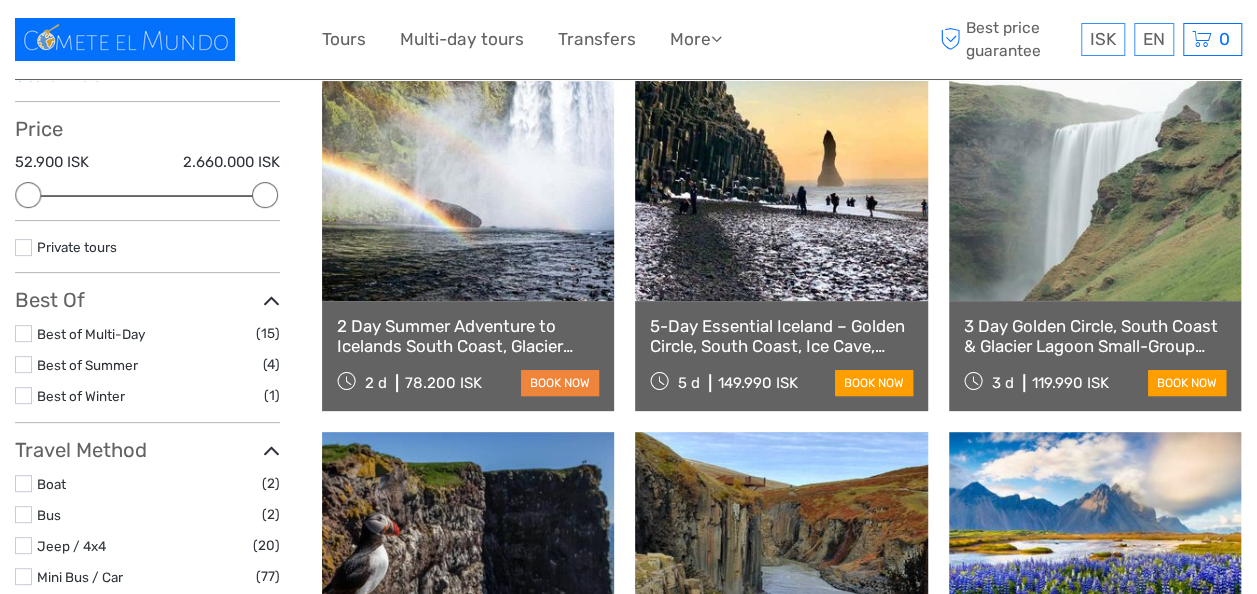click on "book now" at bounding box center [560, 383] 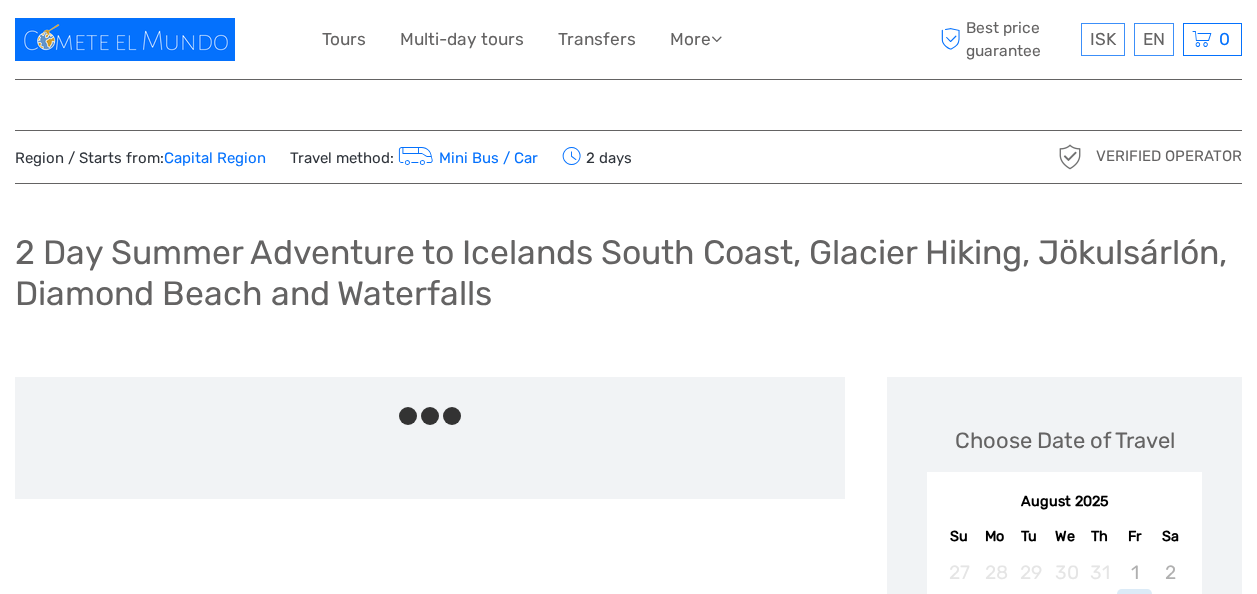 scroll, scrollTop: 0, scrollLeft: 0, axis: both 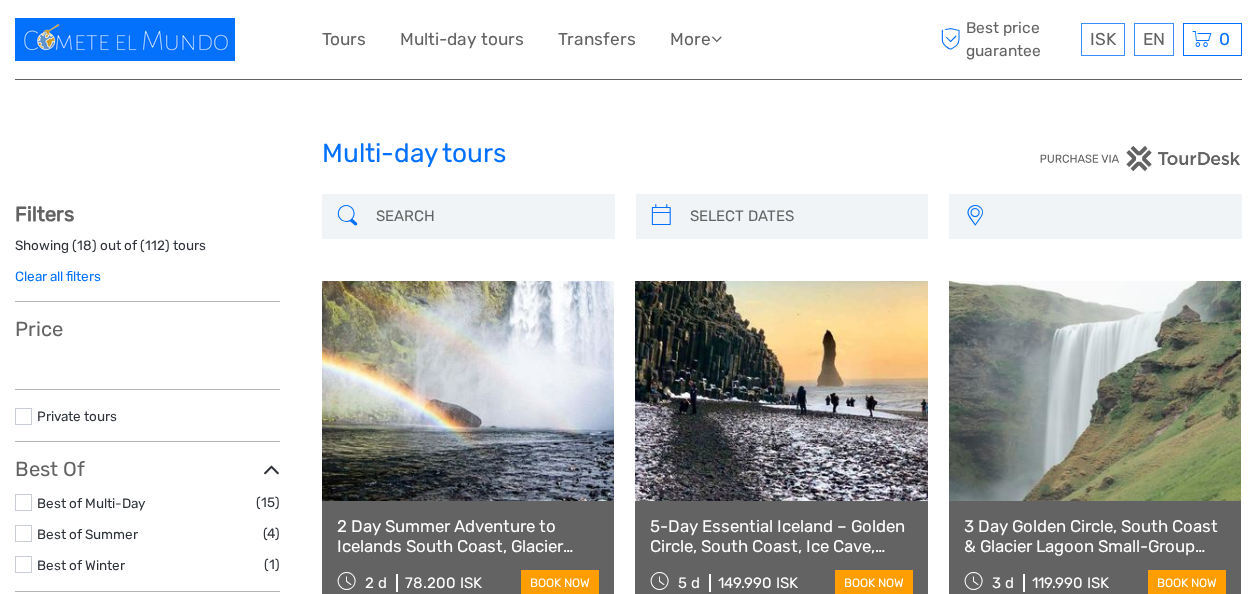 select 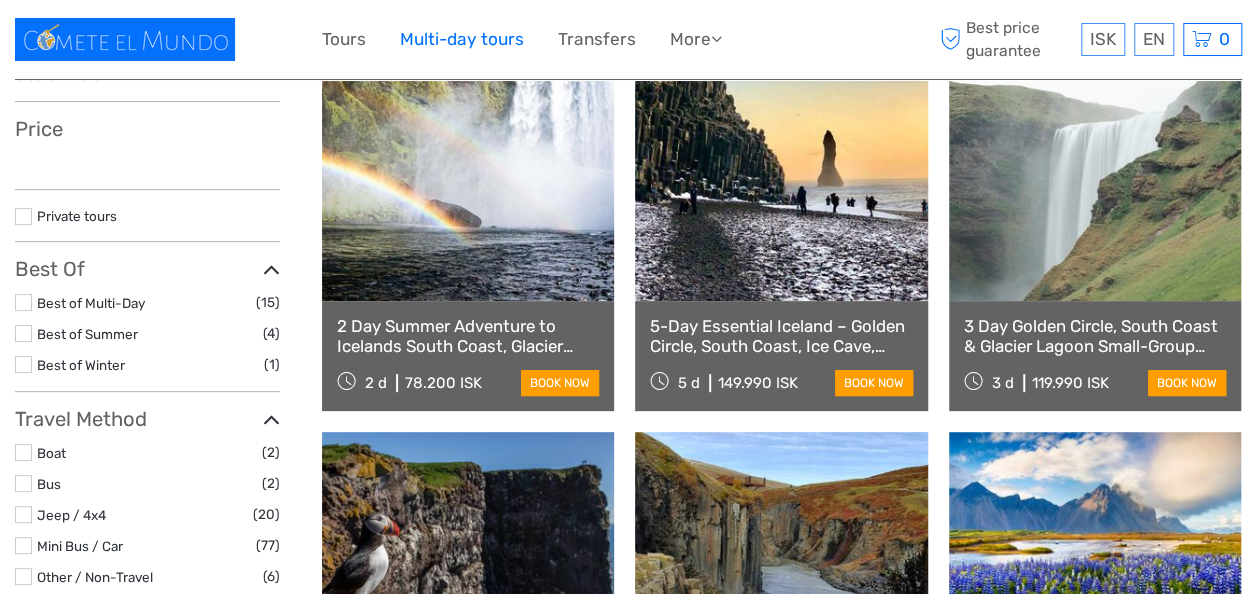 select 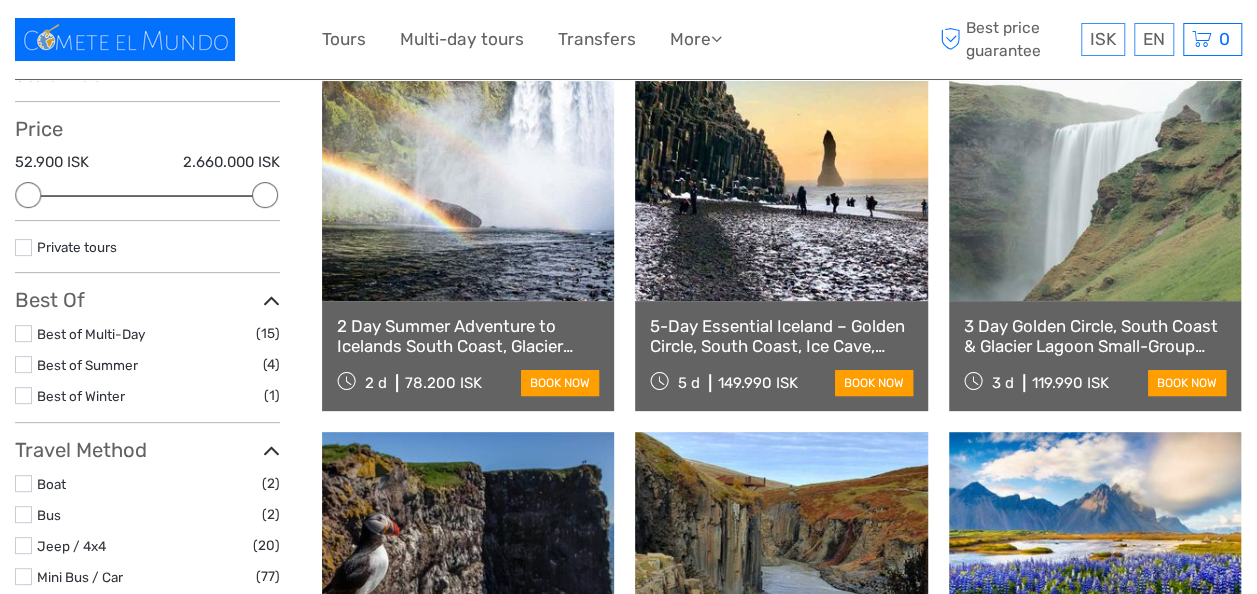 scroll, scrollTop: 0, scrollLeft: 0, axis: both 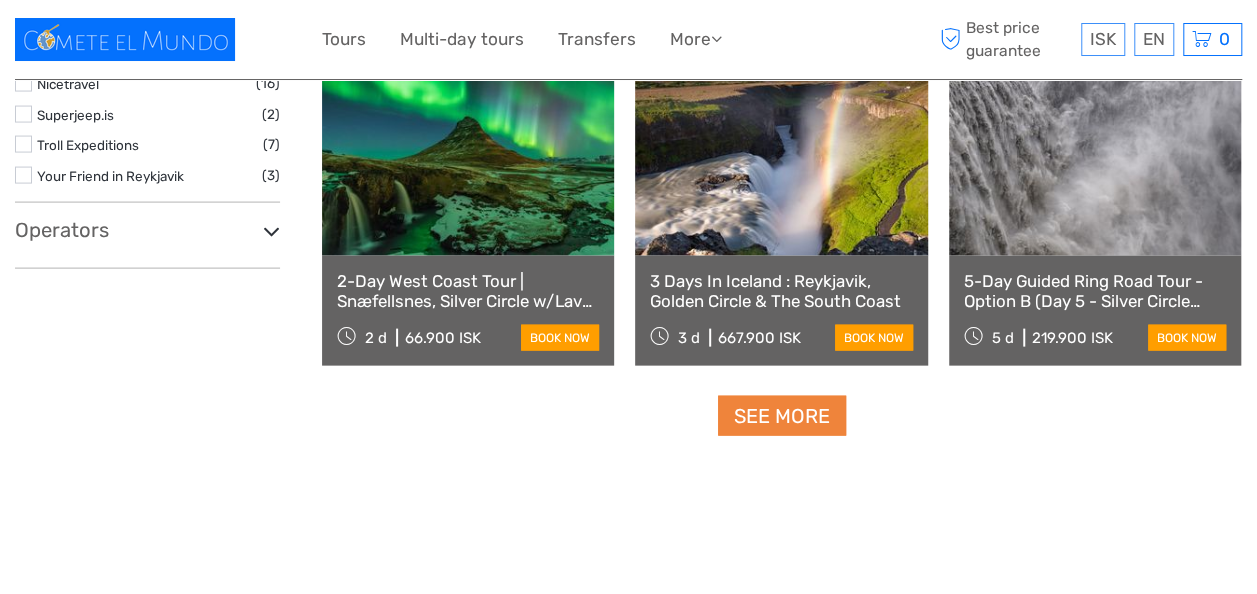 click on "See more" at bounding box center [782, 416] 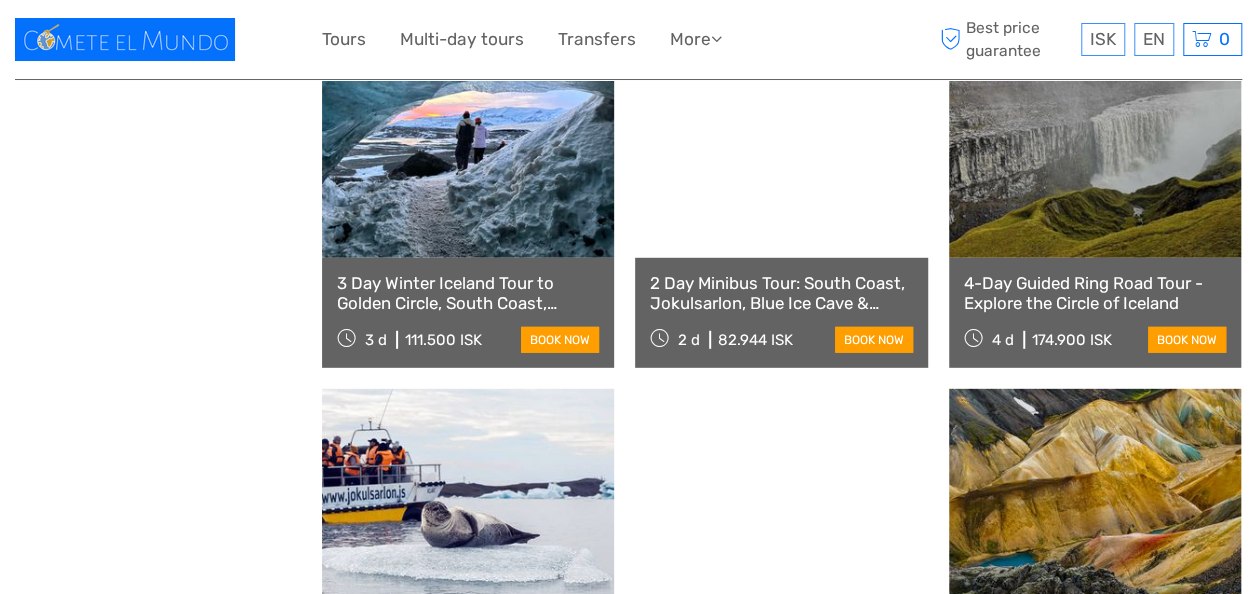 scroll, scrollTop: 3000, scrollLeft: 0, axis: vertical 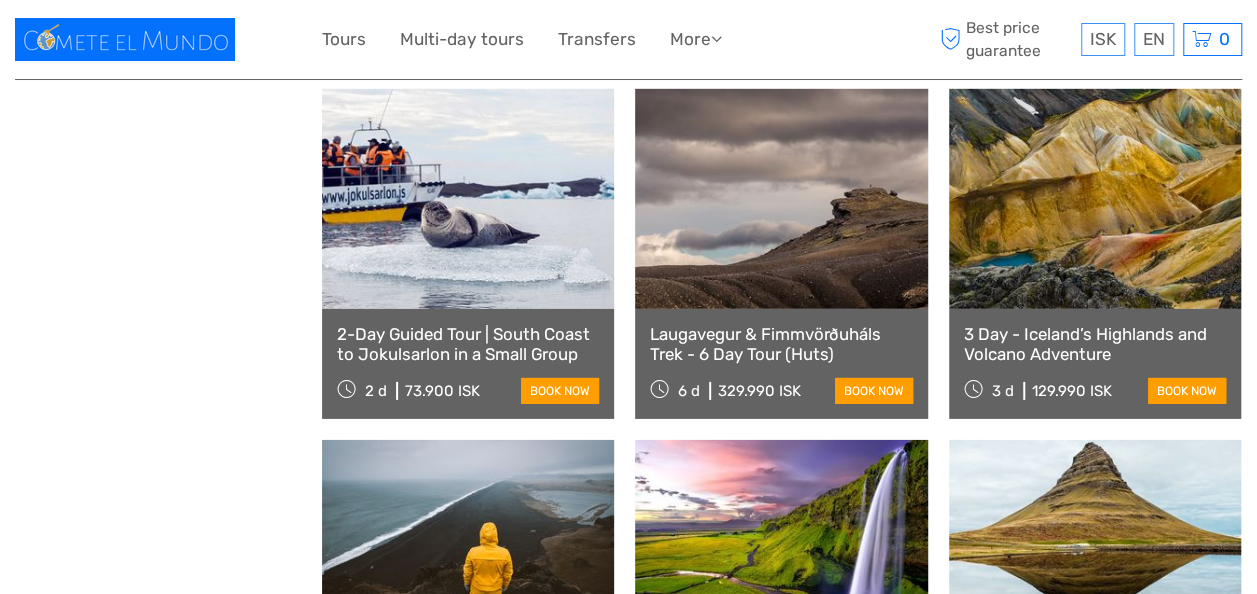 click on "3 Day - Iceland’s Highlands and Volcano Adventure" at bounding box center [1095, 344] 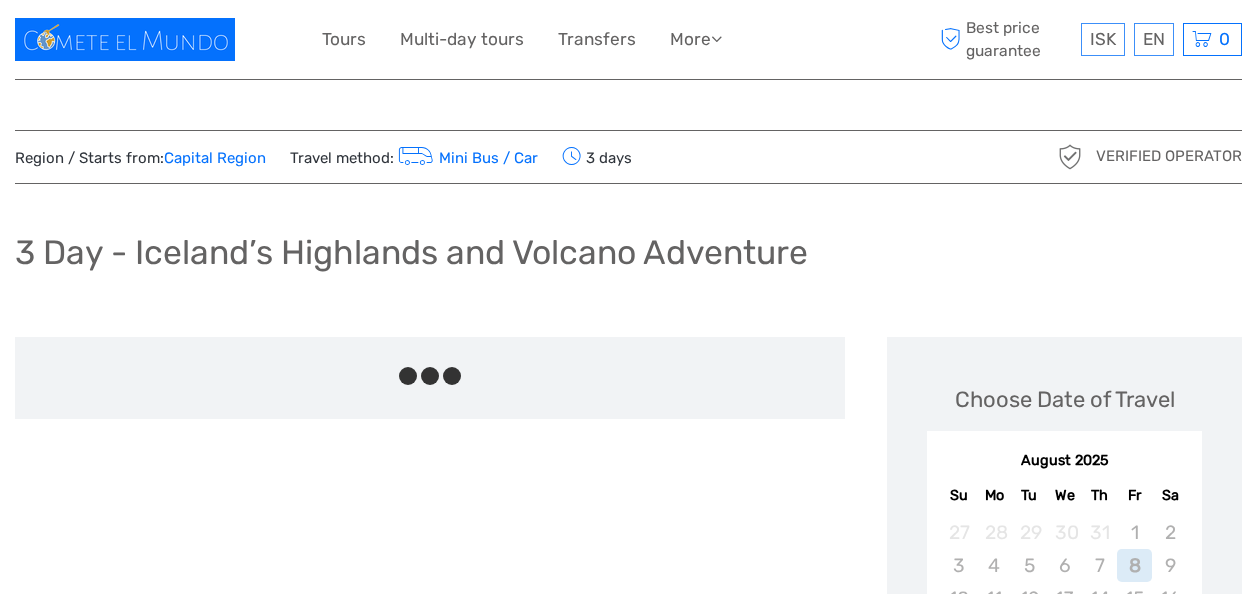 scroll, scrollTop: 0, scrollLeft: 0, axis: both 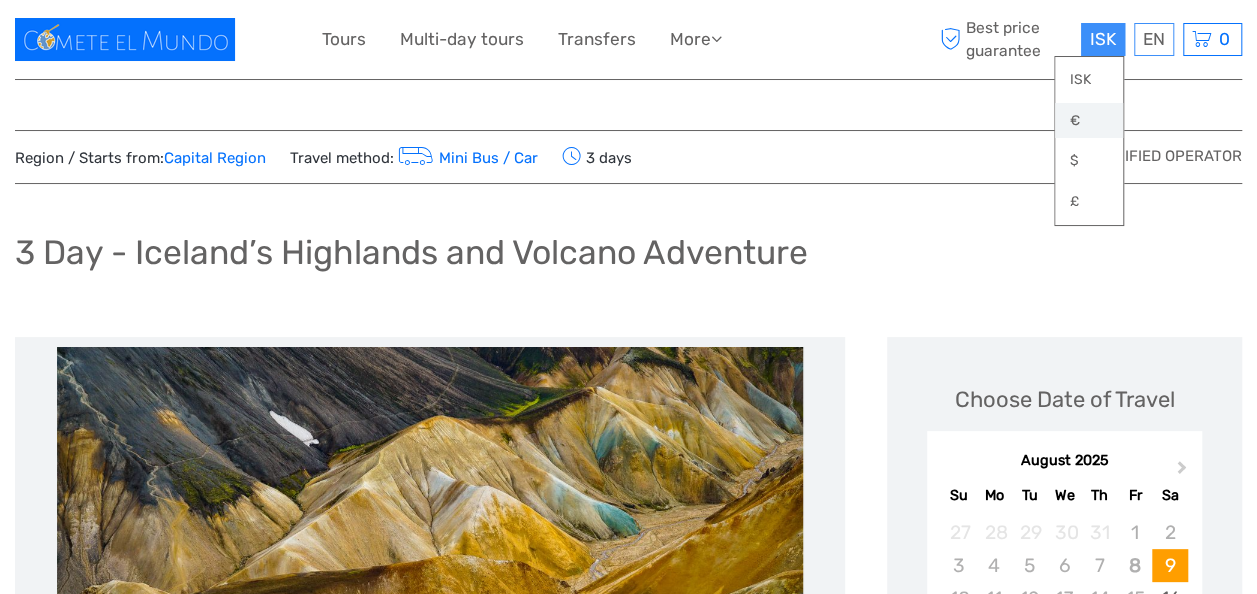 click on "€" at bounding box center [1089, 121] 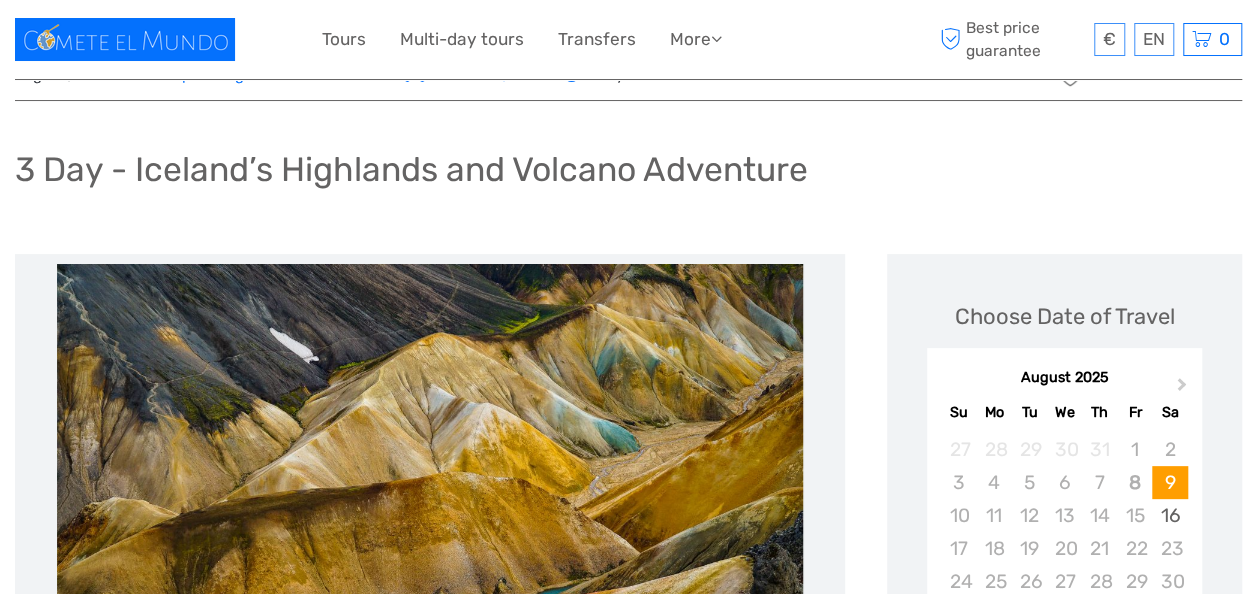 scroll, scrollTop: 0, scrollLeft: 0, axis: both 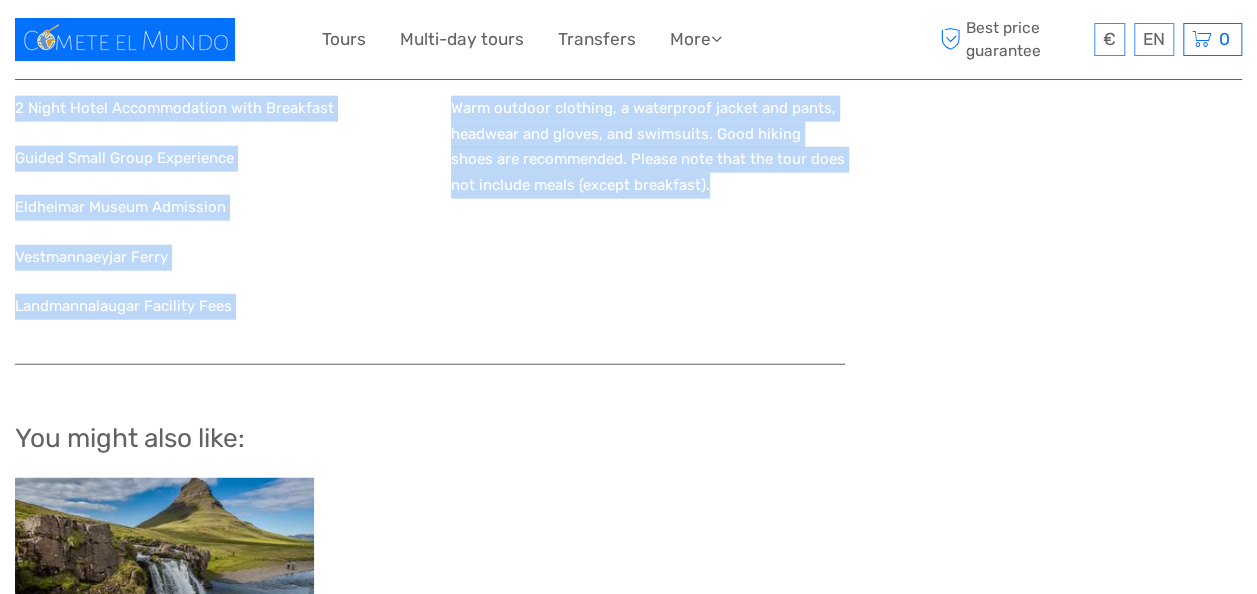 drag, startPoint x: 18, startPoint y: 250, endPoint x: 708, endPoint y: 196, distance: 692.1098 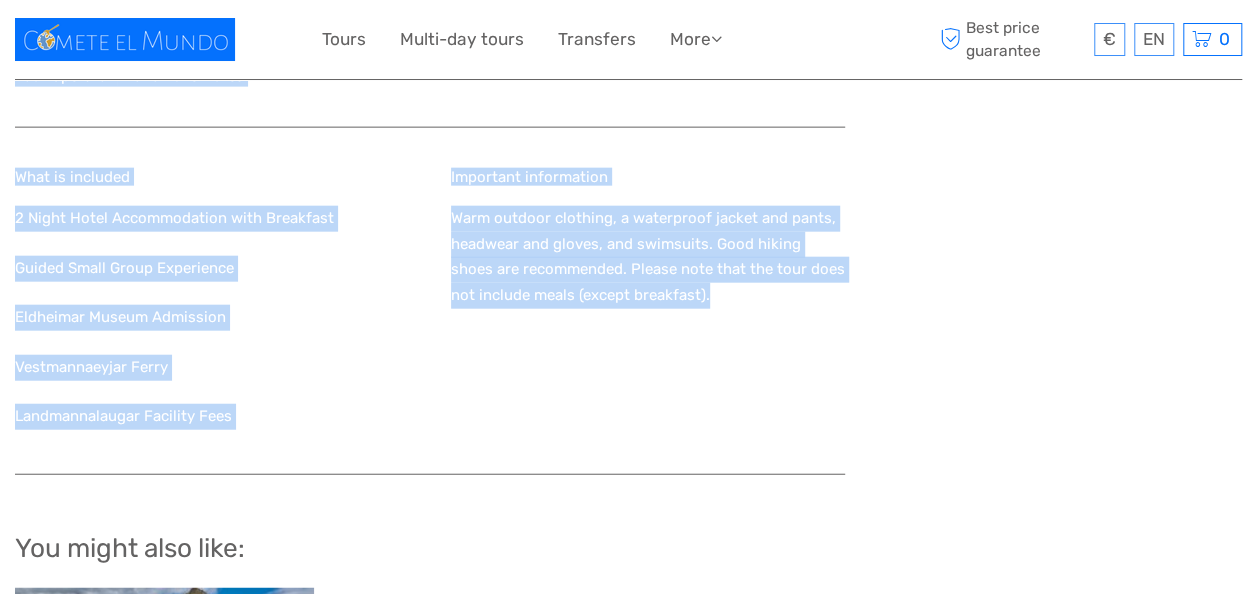 scroll, scrollTop: 2082, scrollLeft: 0, axis: vertical 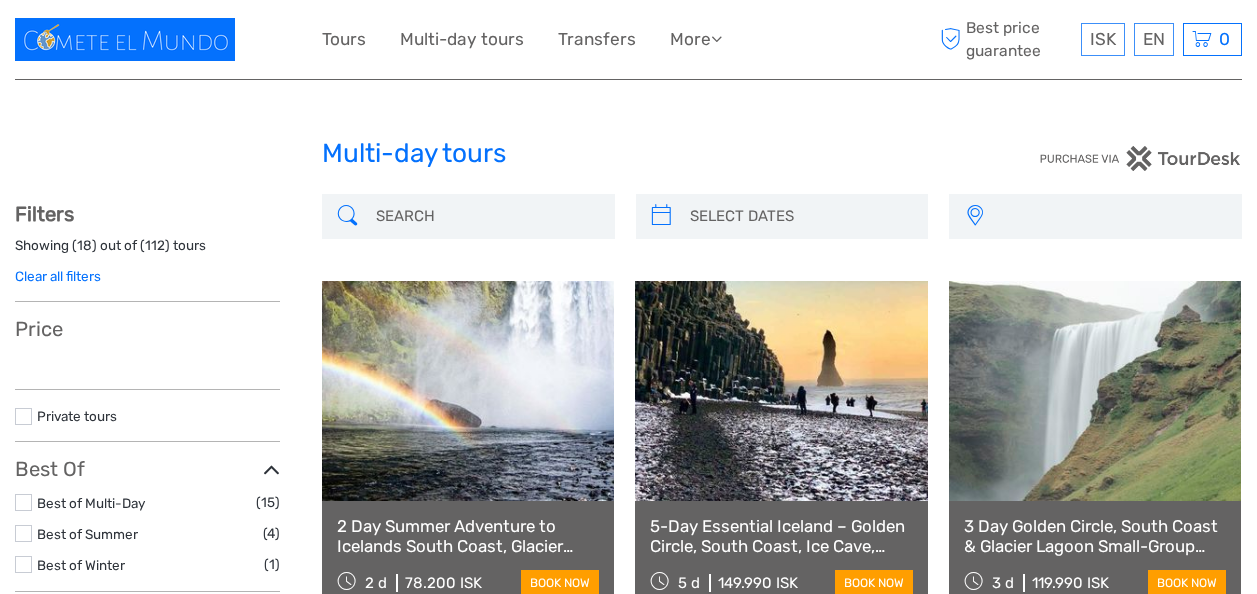 select 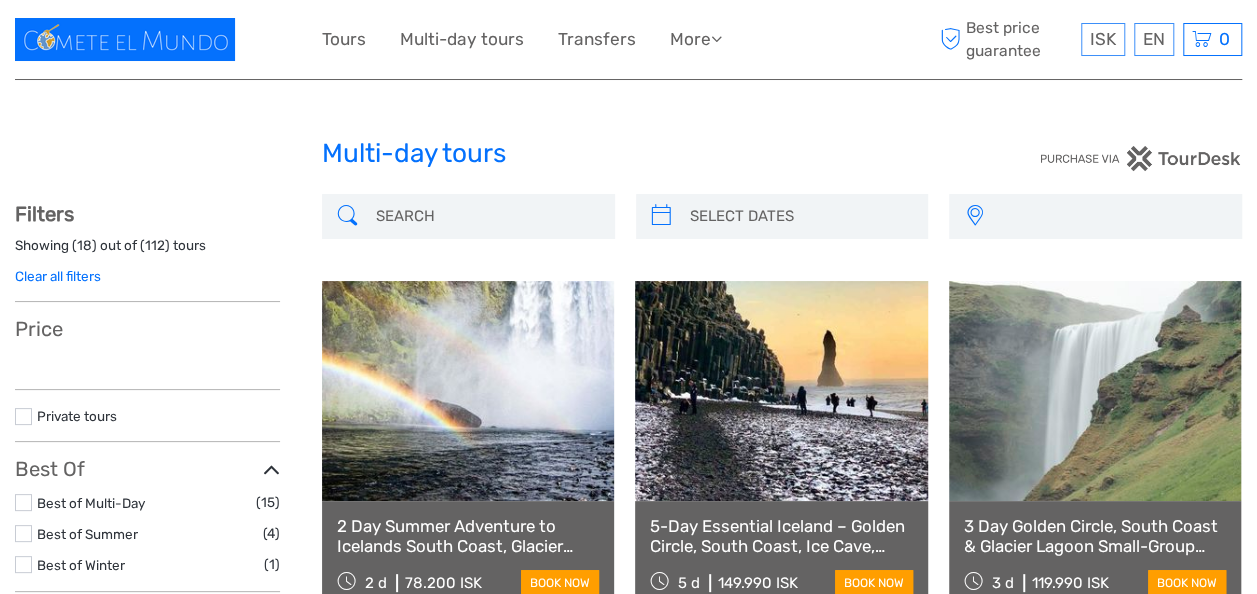 scroll, scrollTop: 2445, scrollLeft: 0, axis: vertical 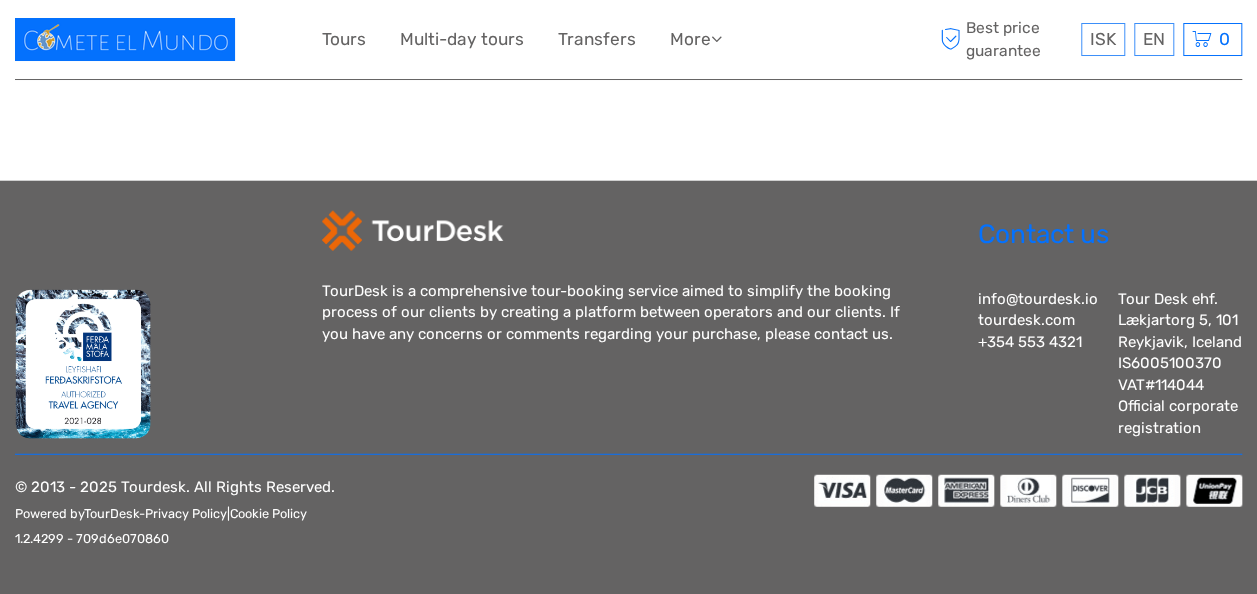 select 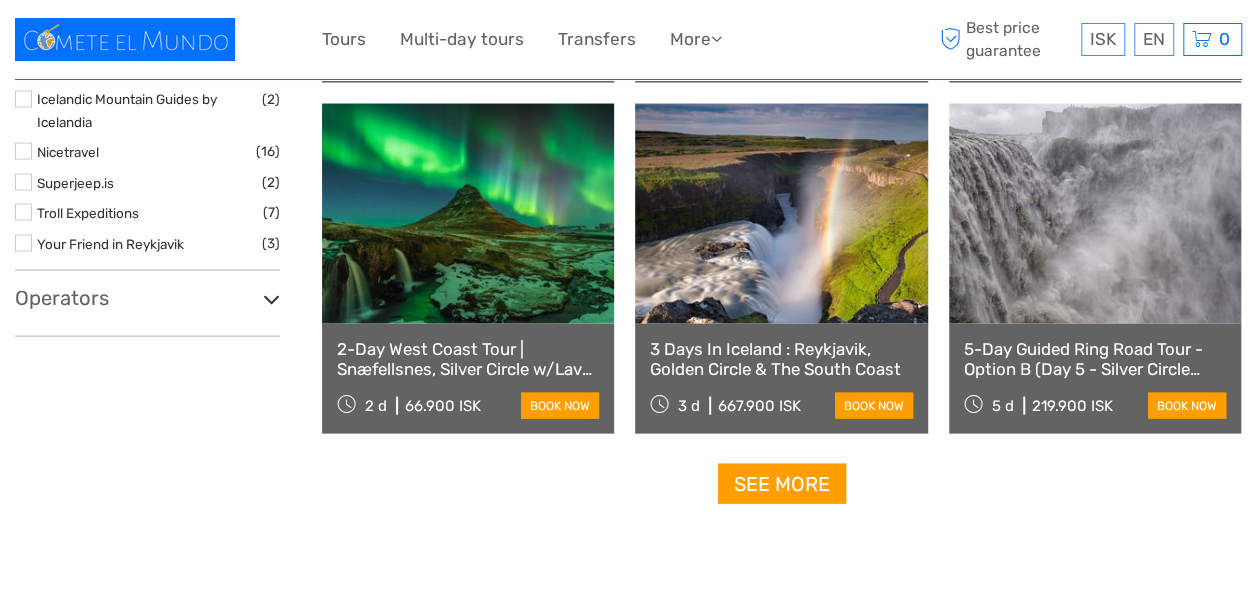 scroll, scrollTop: 2045, scrollLeft: 0, axis: vertical 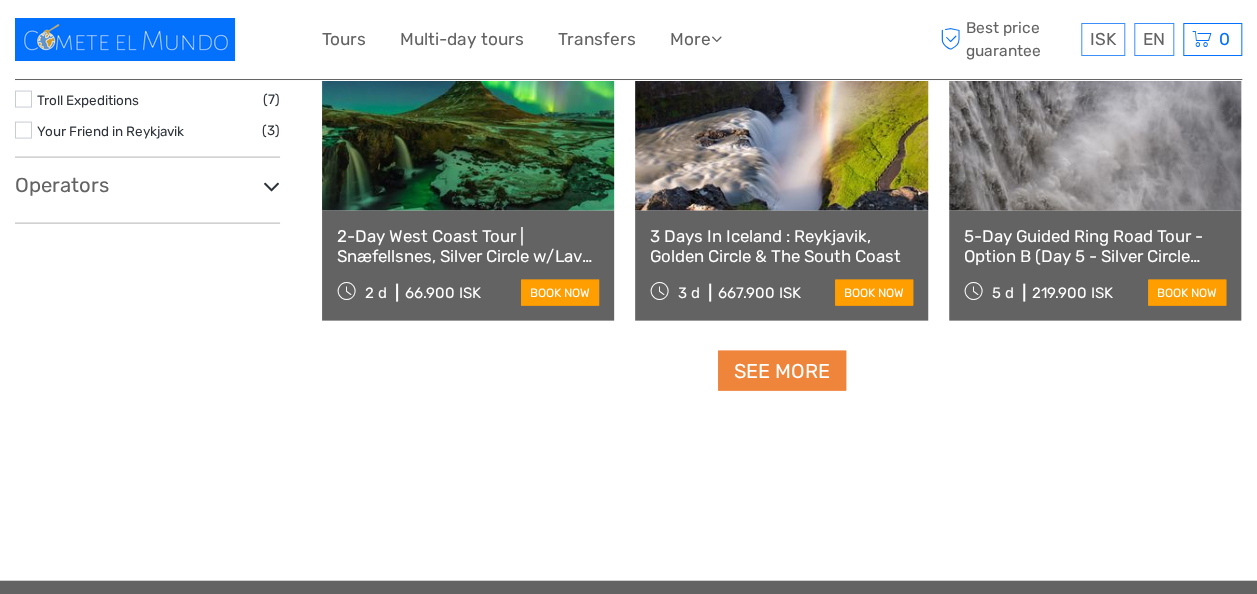 click on "See more" at bounding box center (782, 371) 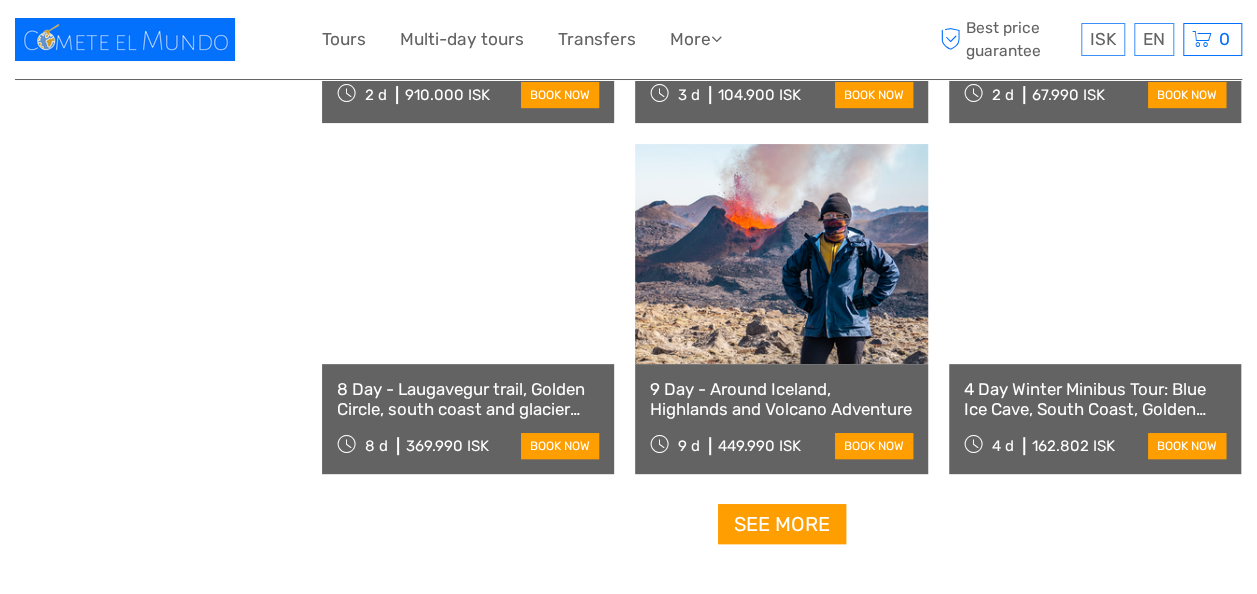 scroll, scrollTop: 4045, scrollLeft: 0, axis: vertical 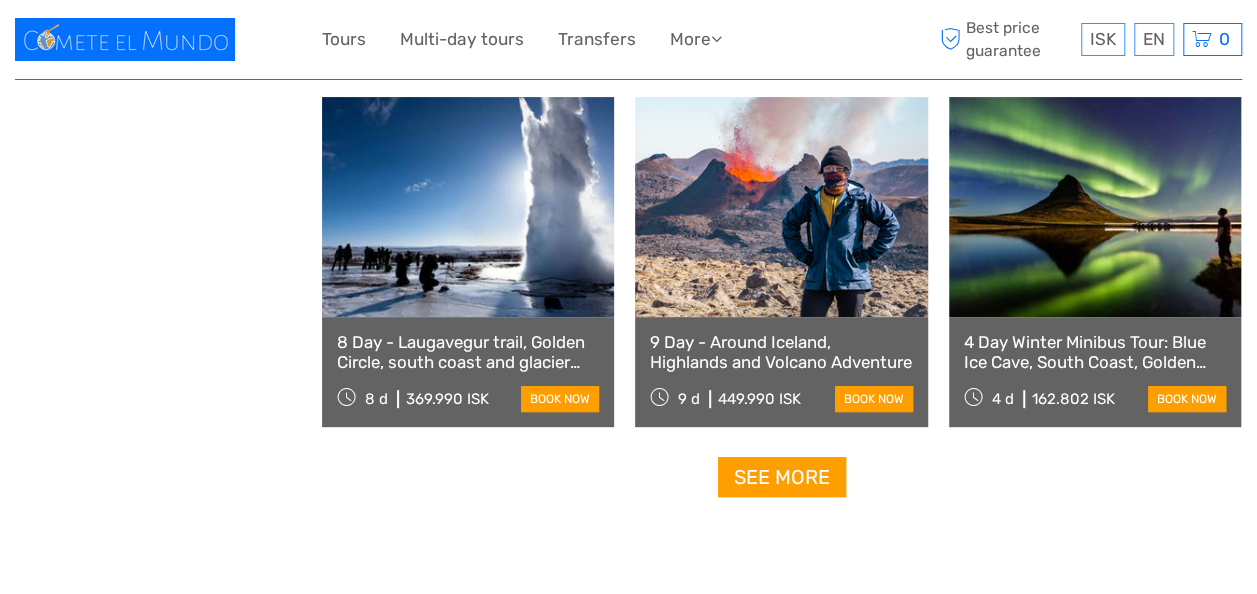 click at bounding box center [781, 207] 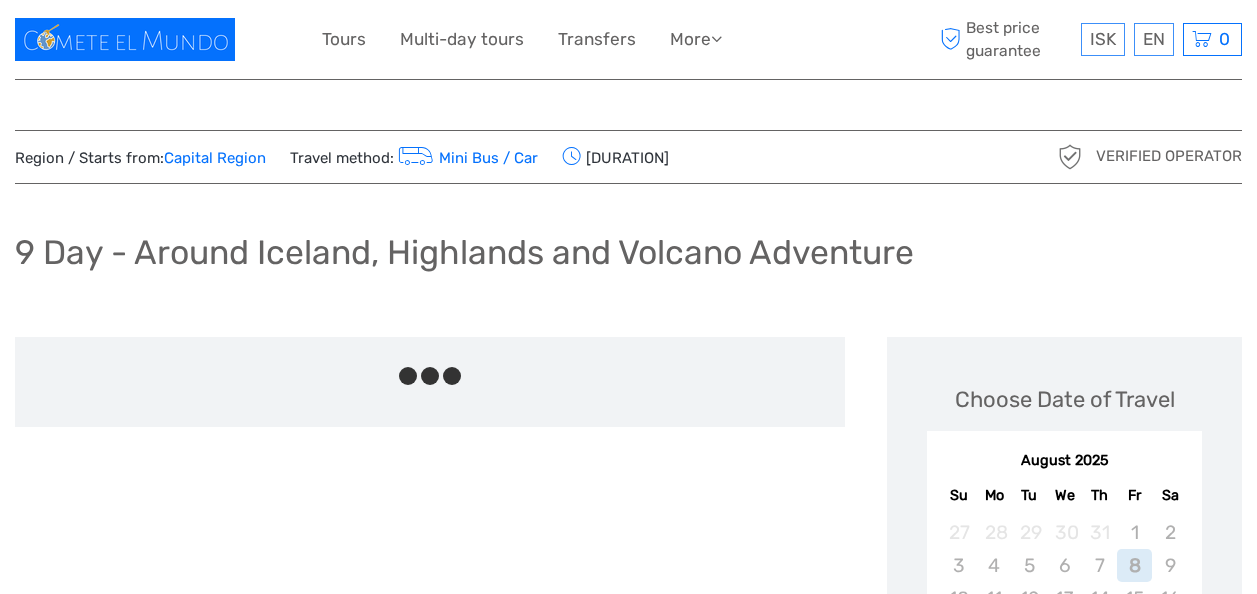 scroll, scrollTop: 0, scrollLeft: 0, axis: both 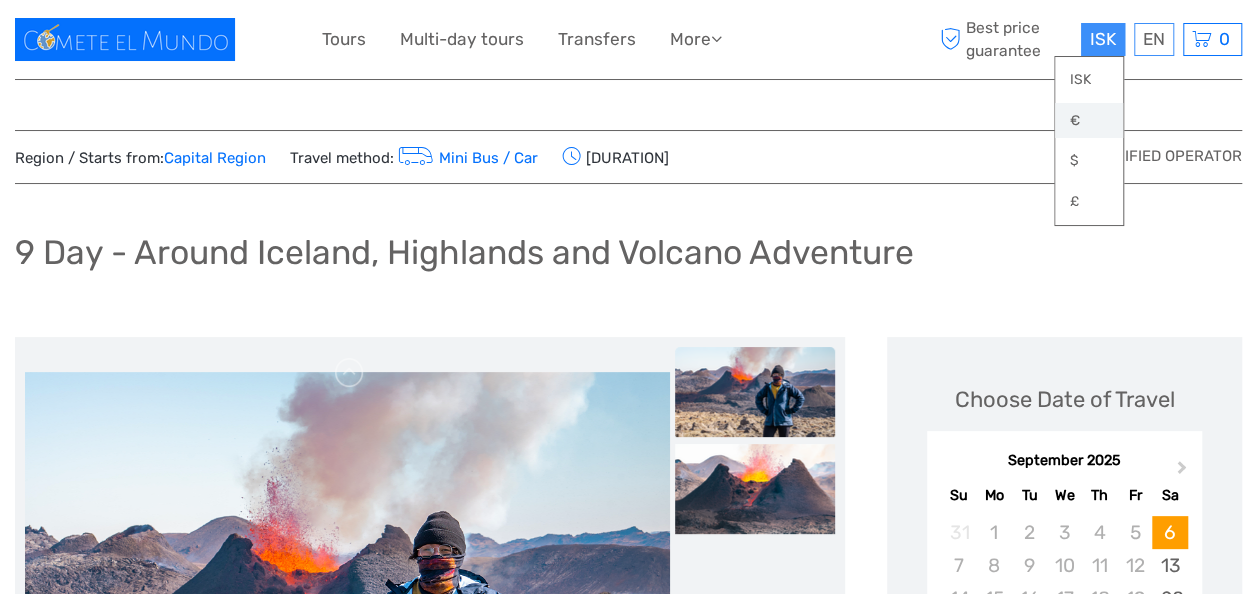 click on "€" at bounding box center [1089, 121] 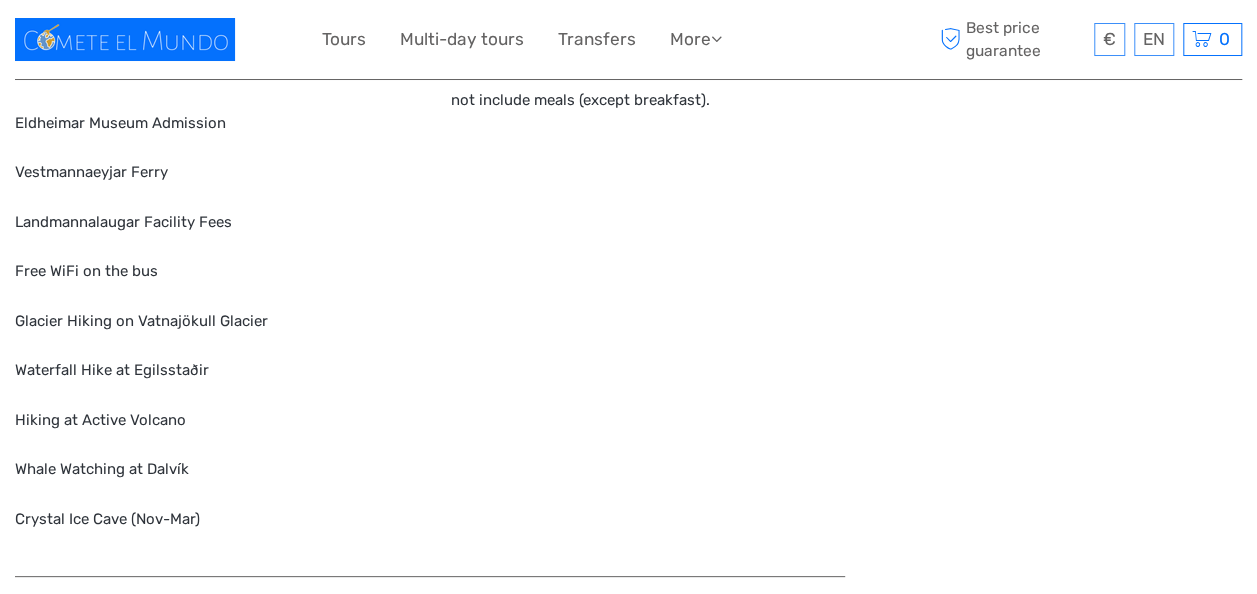 scroll, scrollTop: 3900, scrollLeft: 0, axis: vertical 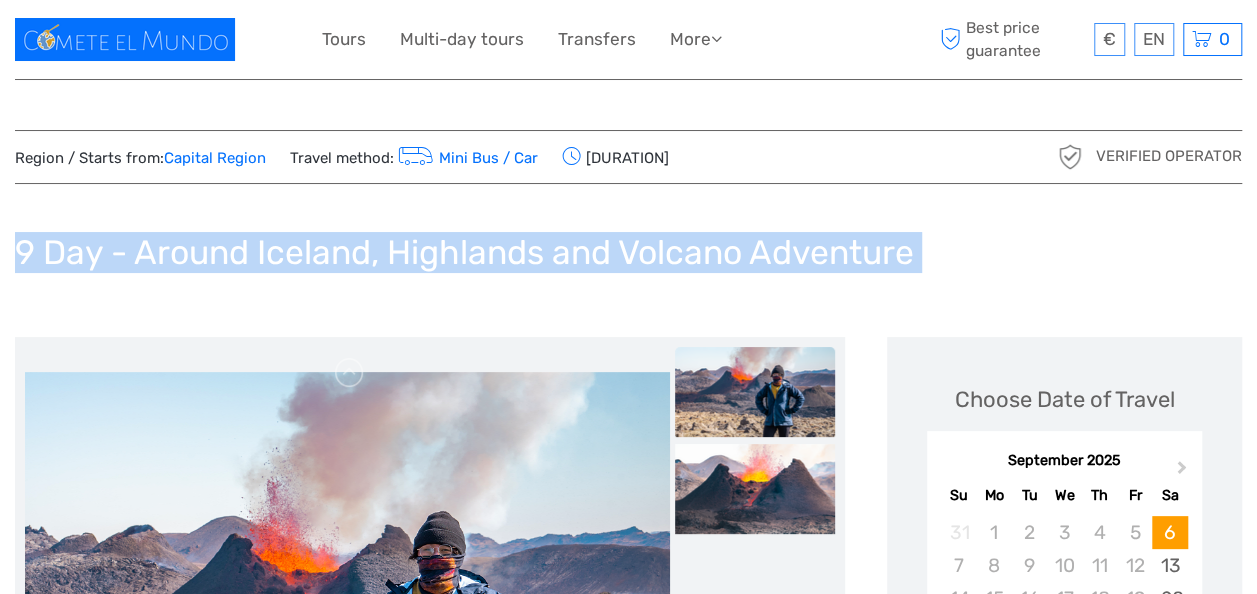 drag, startPoint x: 236, startPoint y: 359, endPoint x: 14, endPoint y: 284, distance: 234.32669 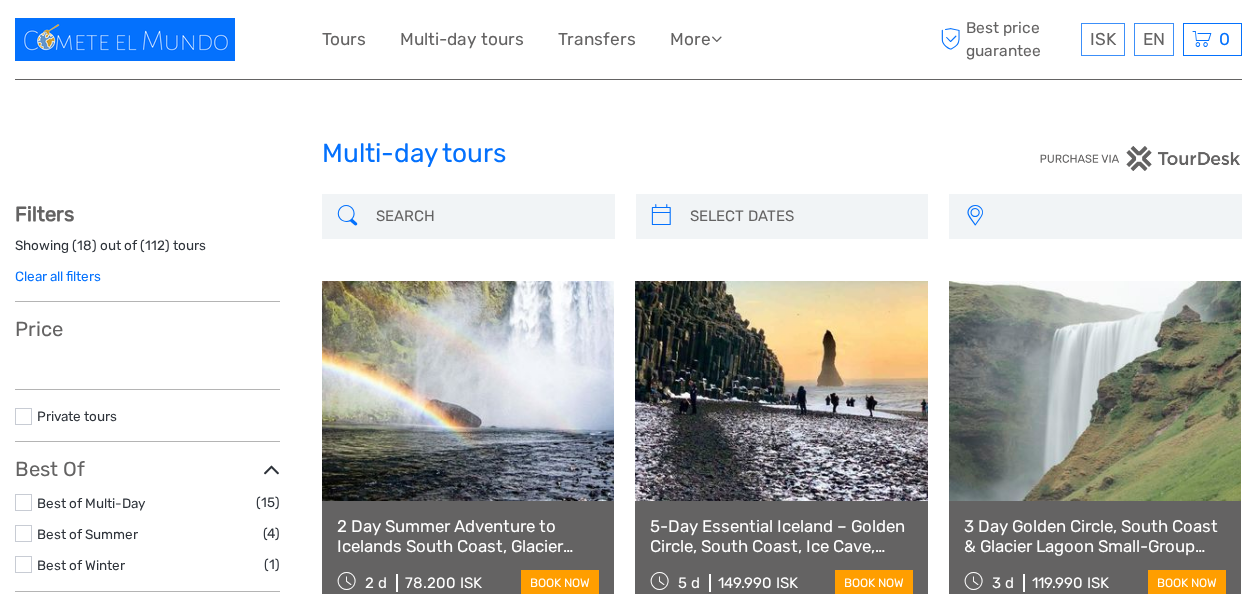 select 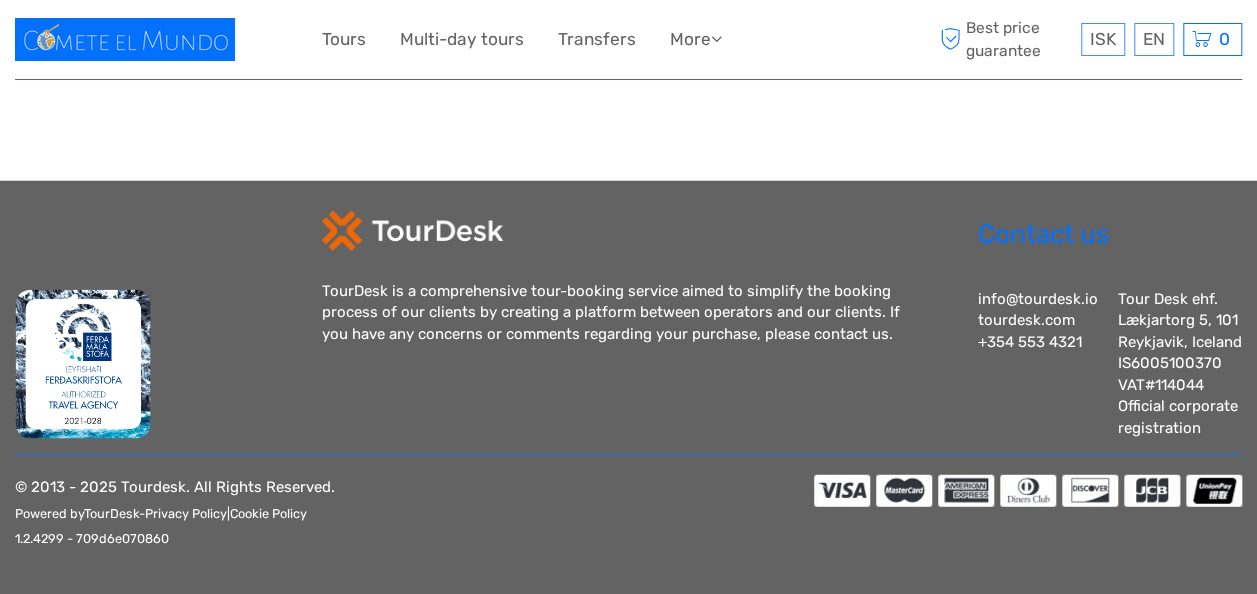 select 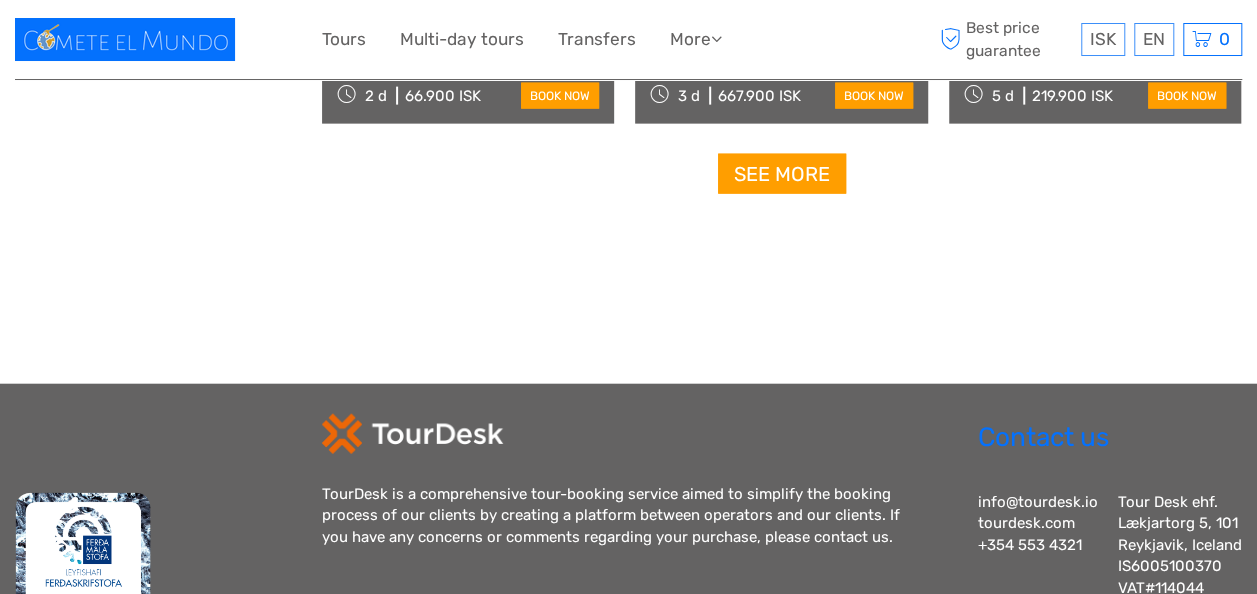 scroll, scrollTop: 0, scrollLeft: 0, axis: both 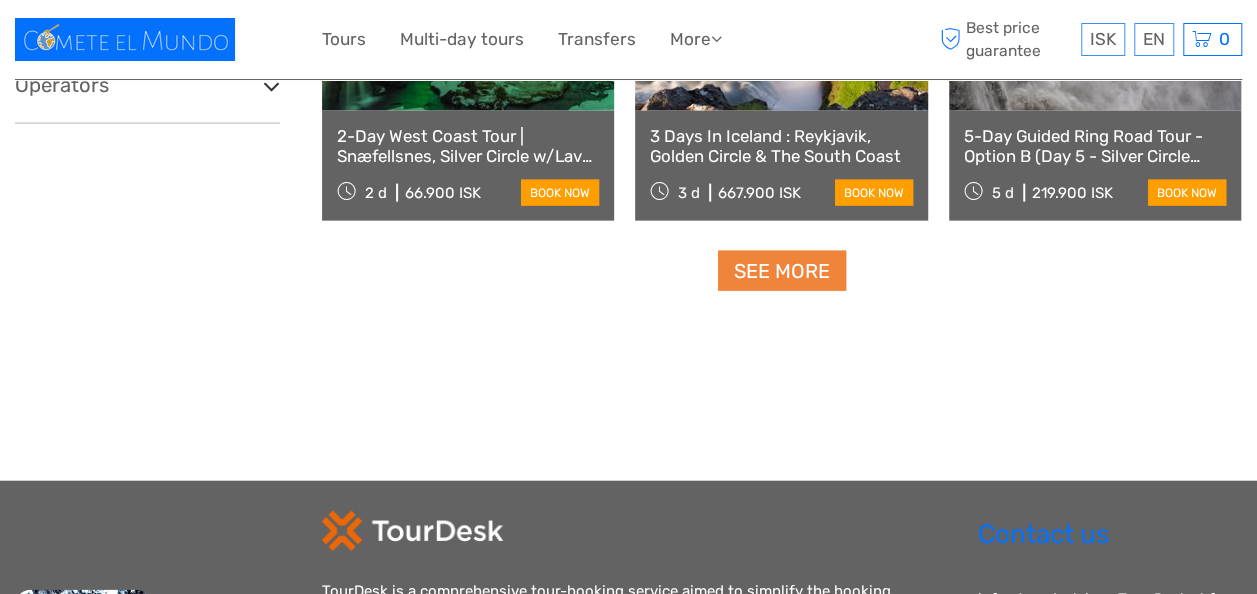 click on "See more" at bounding box center [782, 271] 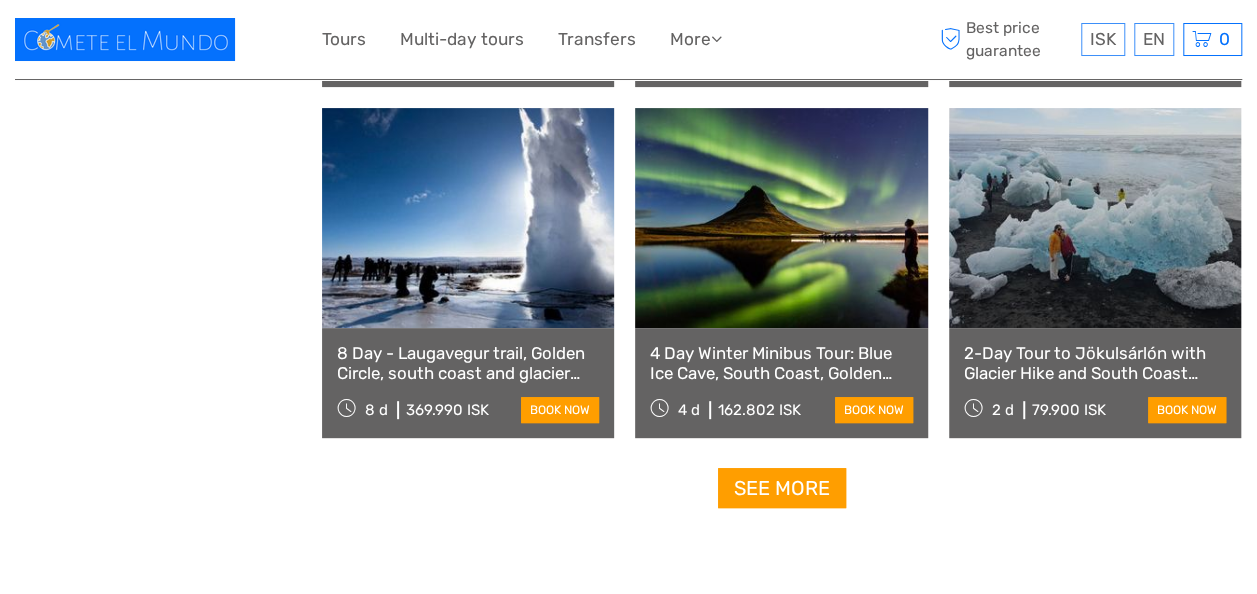 scroll, scrollTop: 4045, scrollLeft: 0, axis: vertical 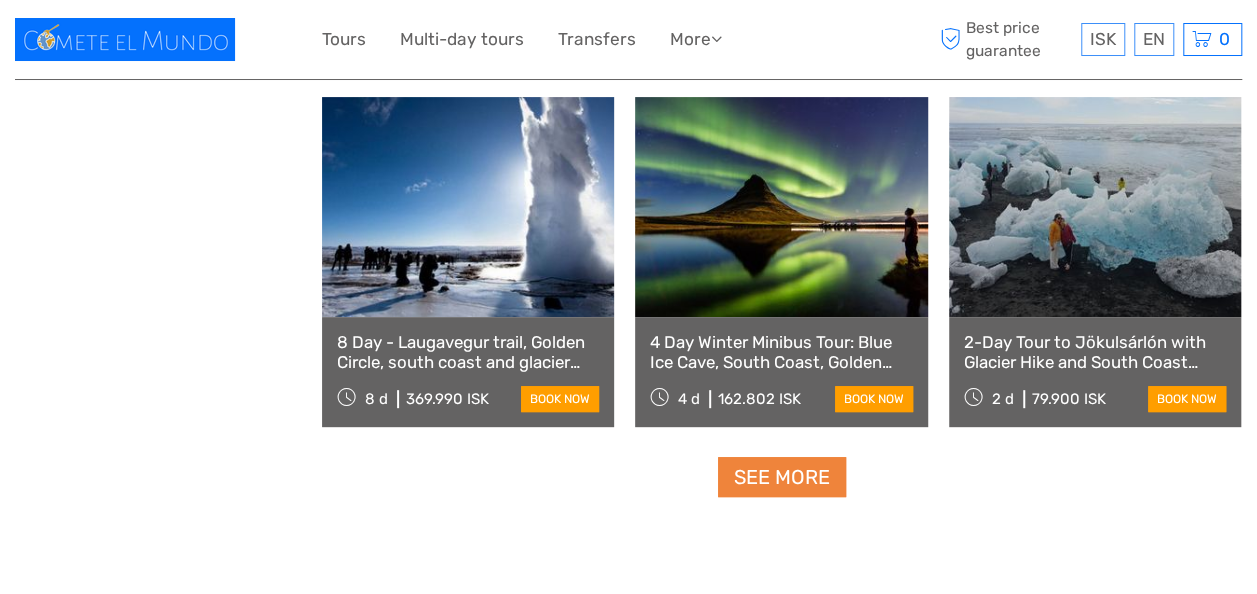click on "See more" at bounding box center [782, 477] 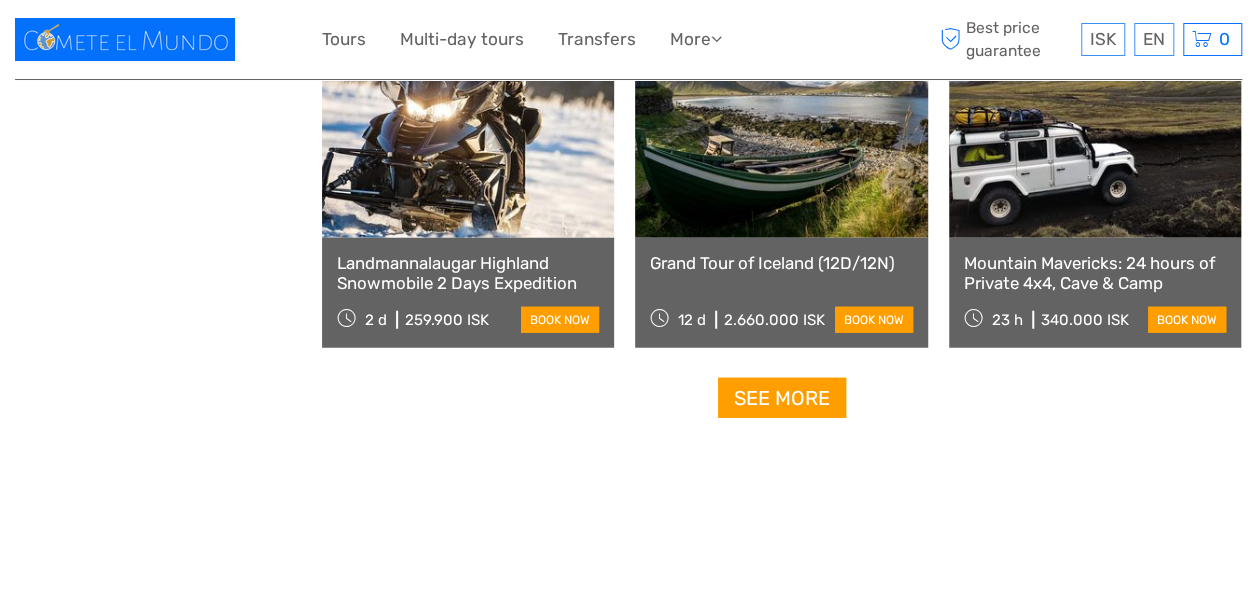 scroll, scrollTop: 6245, scrollLeft: 0, axis: vertical 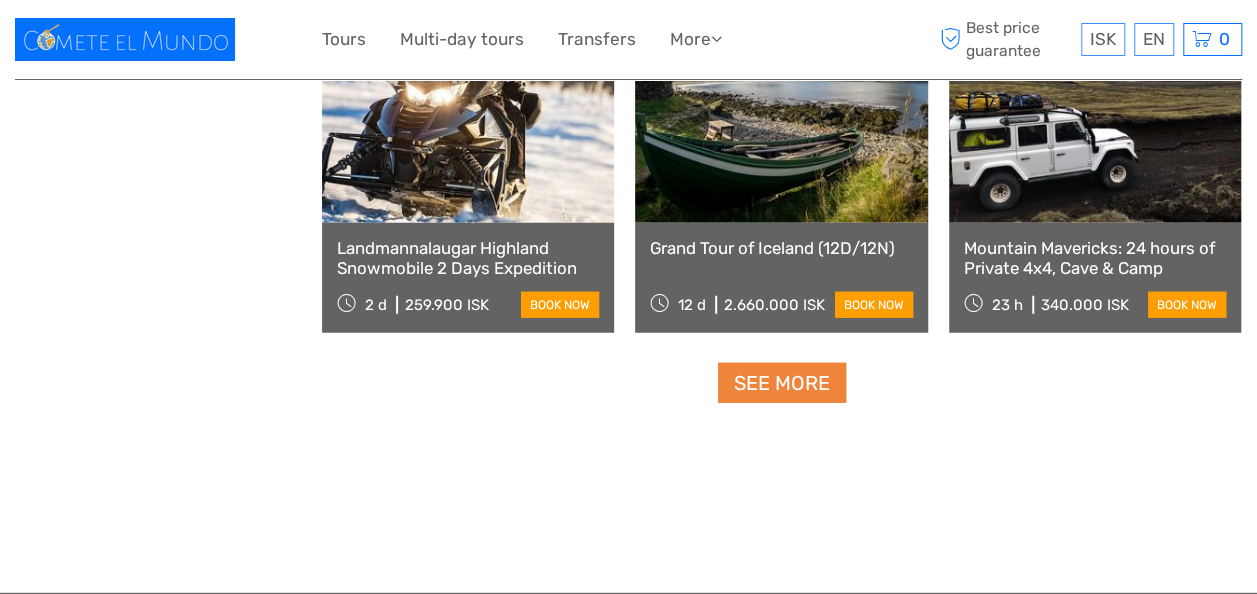 click on "See more" at bounding box center [782, 383] 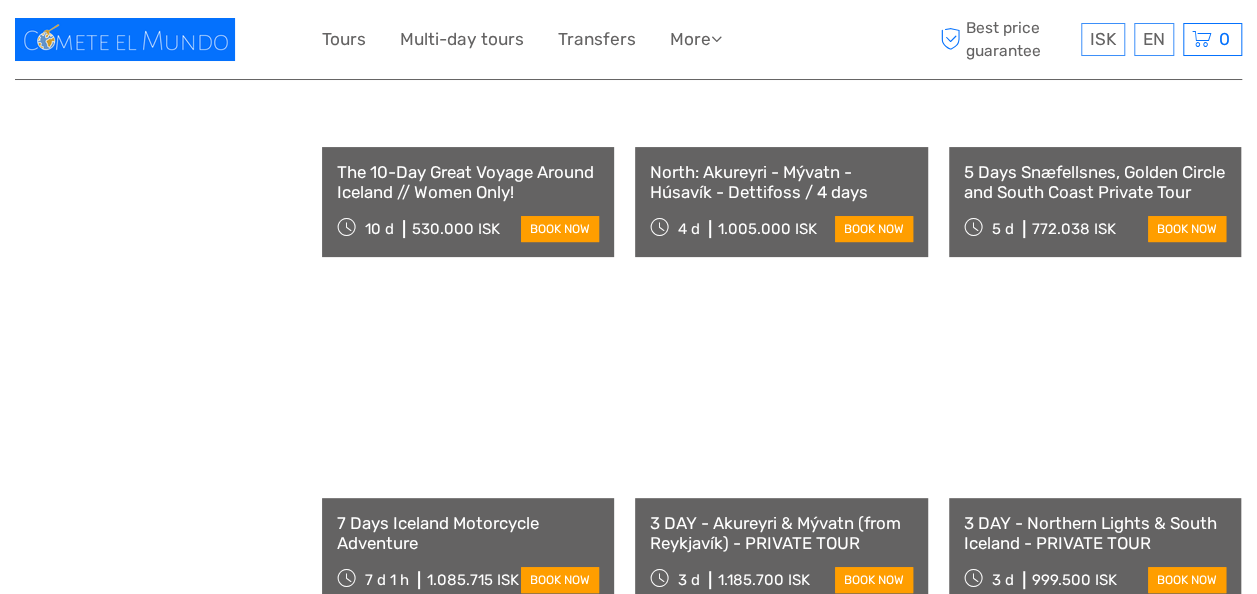 scroll, scrollTop: 7545, scrollLeft: 0, axis: vertical 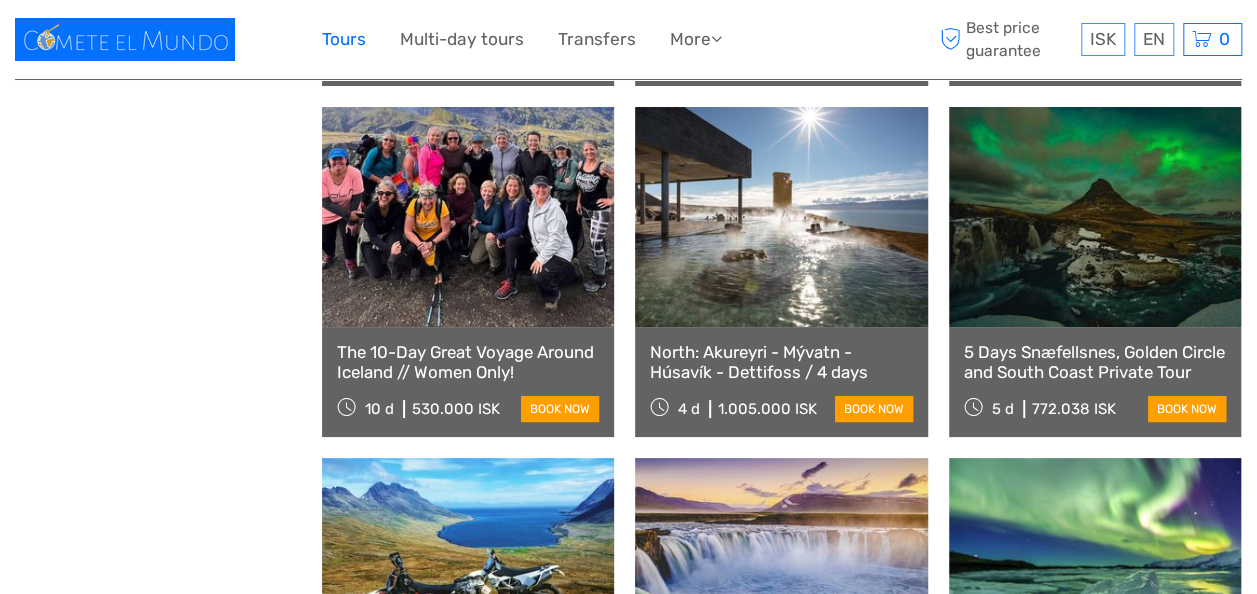 click on "Tours" at bounding box center [344, 39] 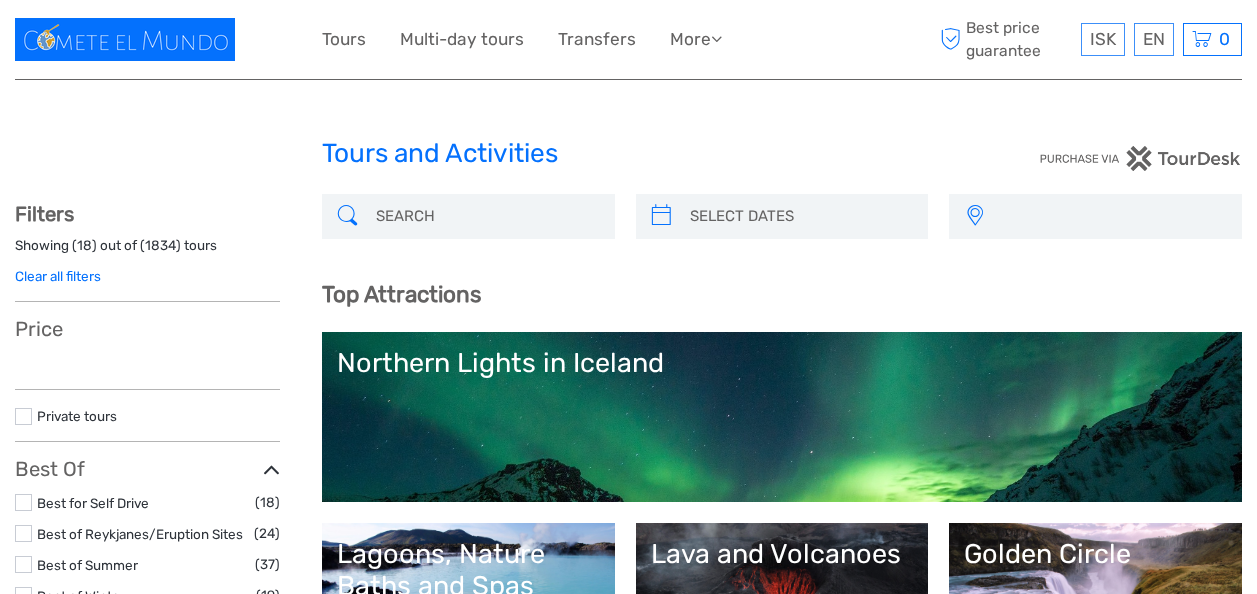 select 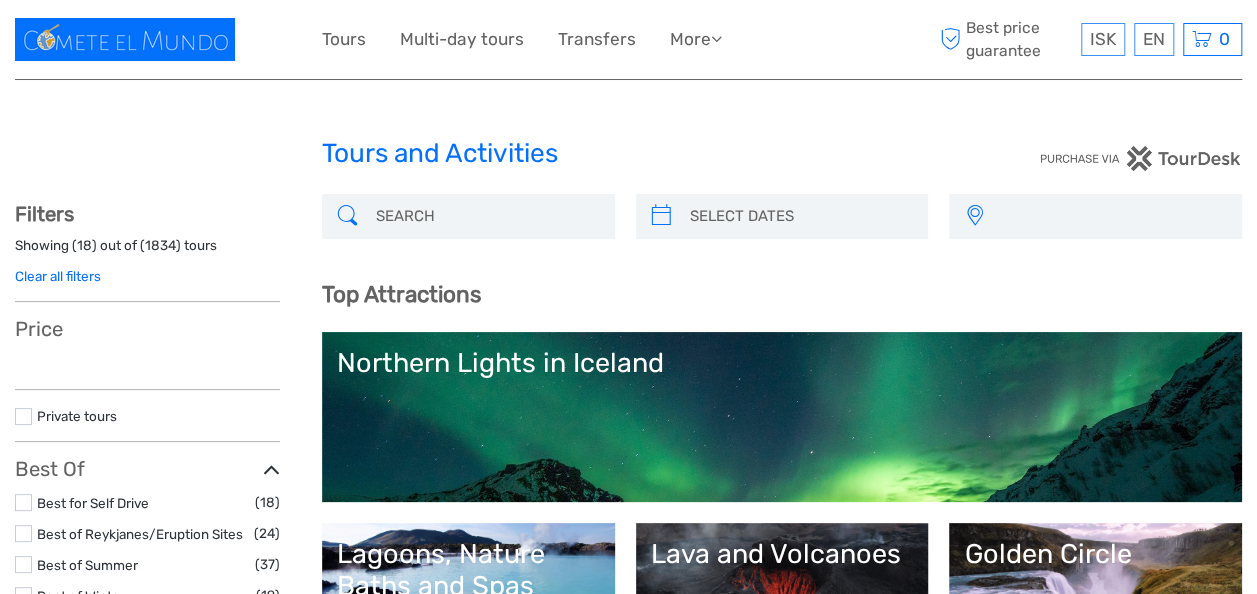 select 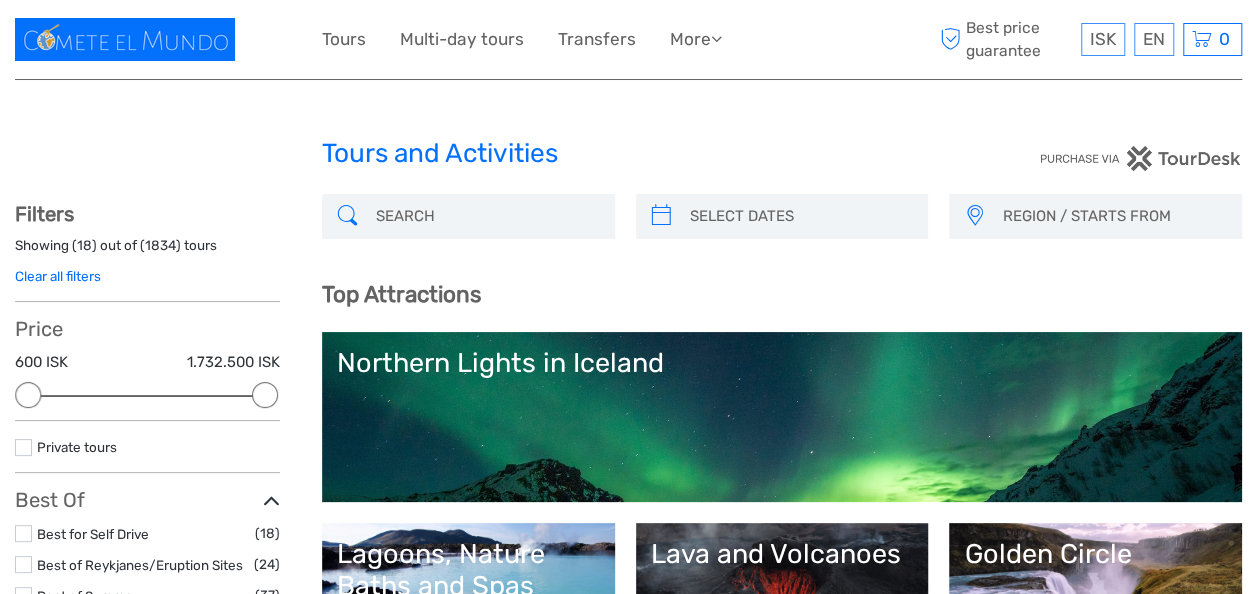 scroll, scrollTop: 0, scrollLeft: 0, axis: both 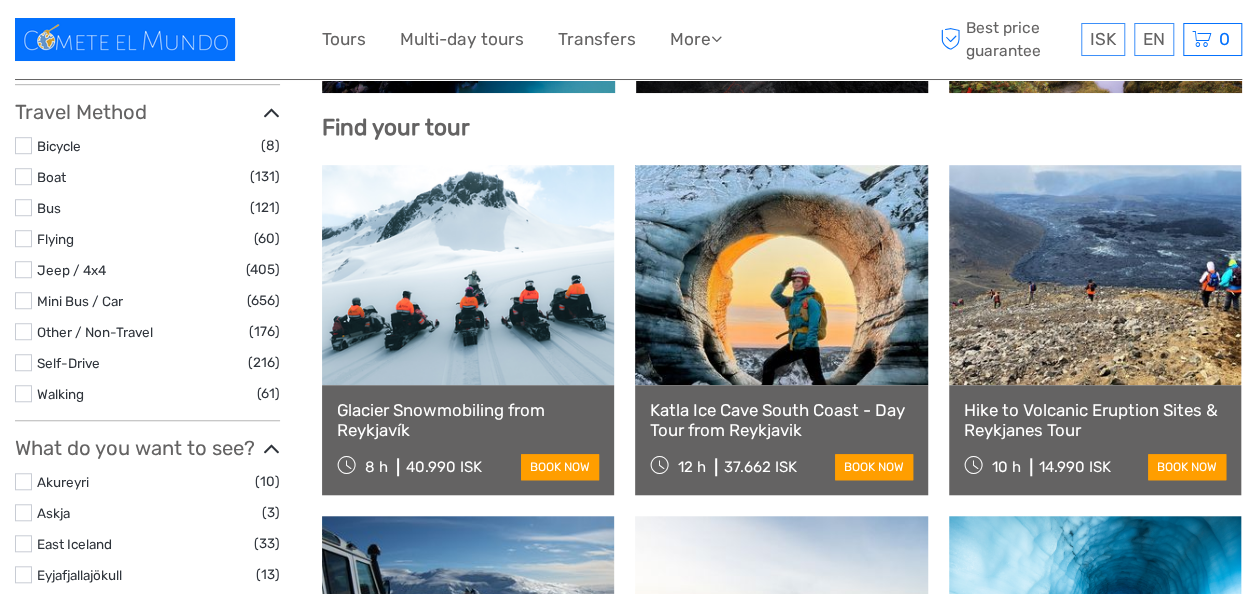 click at bounding box center [23, 269] 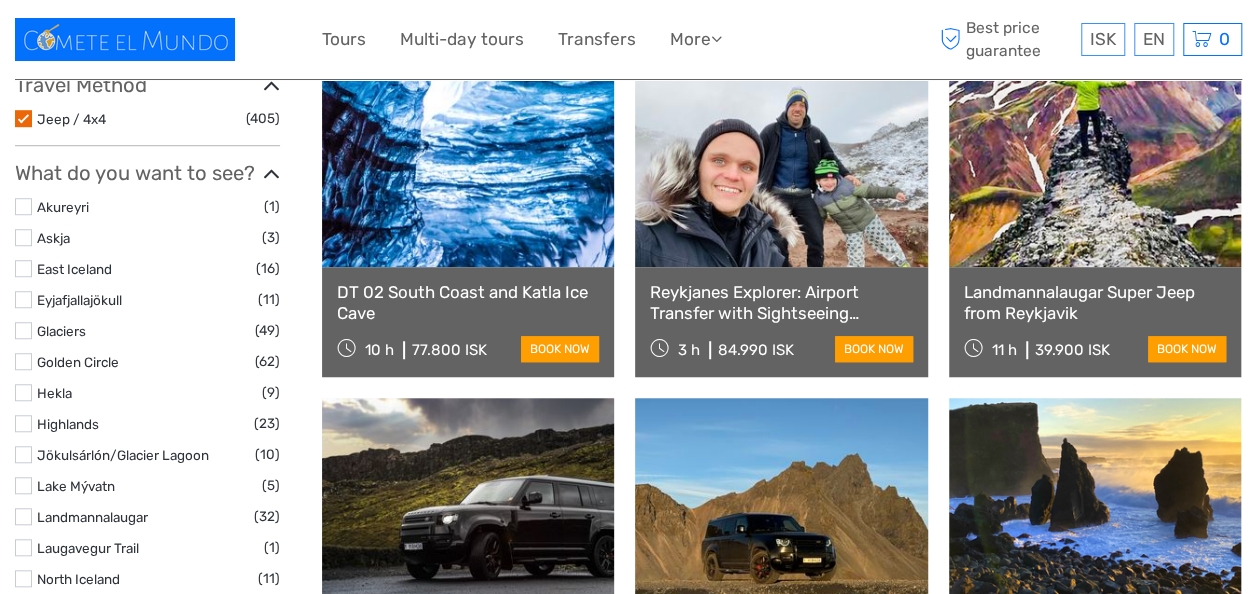 scroll, scrollTop: 613, scrollLeft: 0, axis: vertical 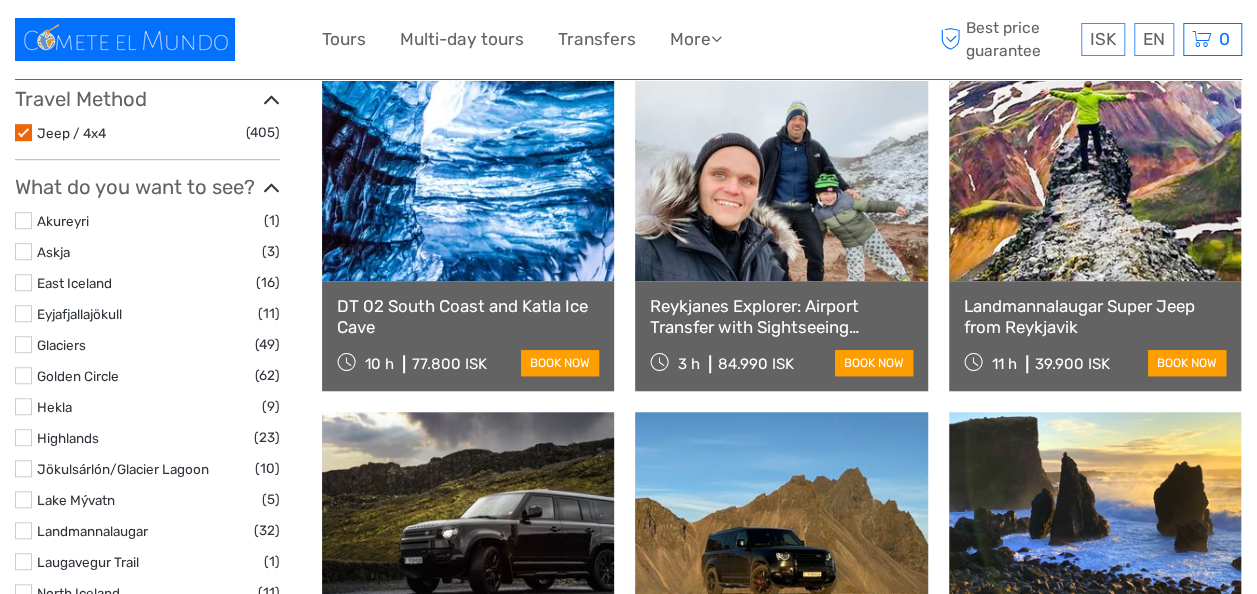 click on "Landmannalaugar Super Jeep from Reykjavik" at bounding box center (1095, 316) 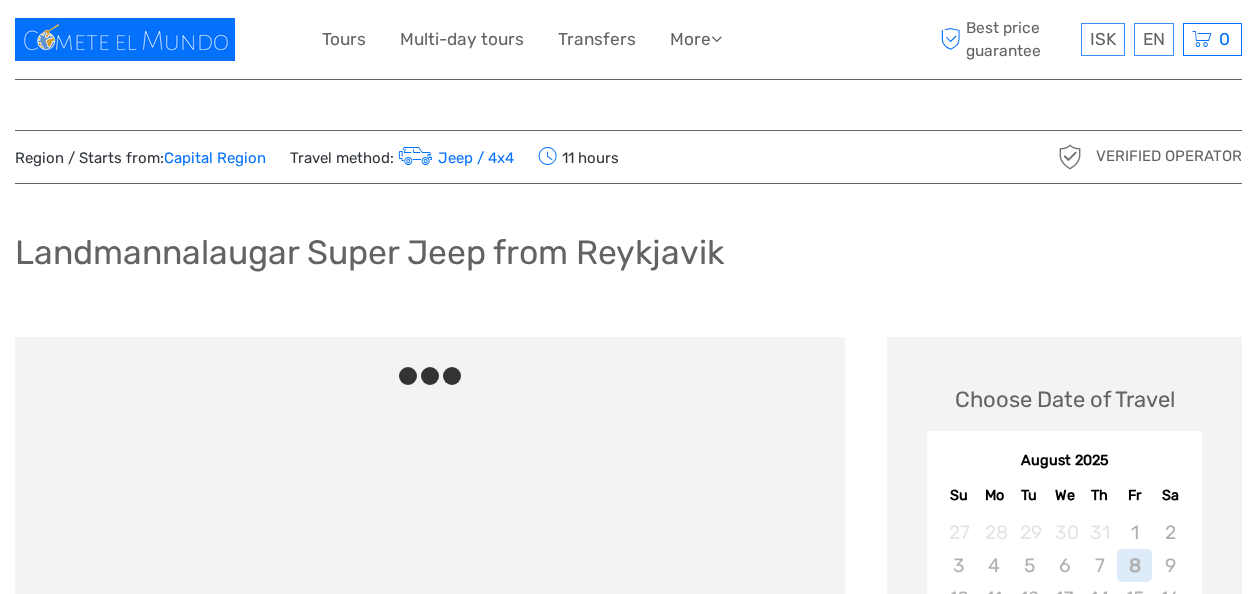 scroll, scrollTop: 0, scrollLeft: 0, axis: both 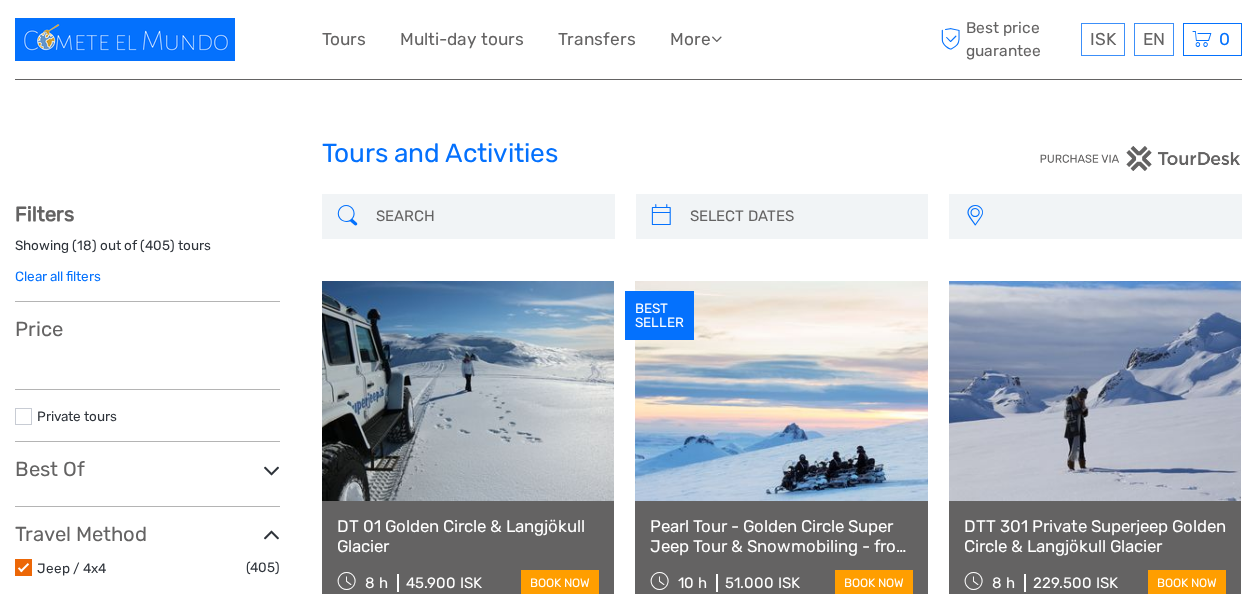 select 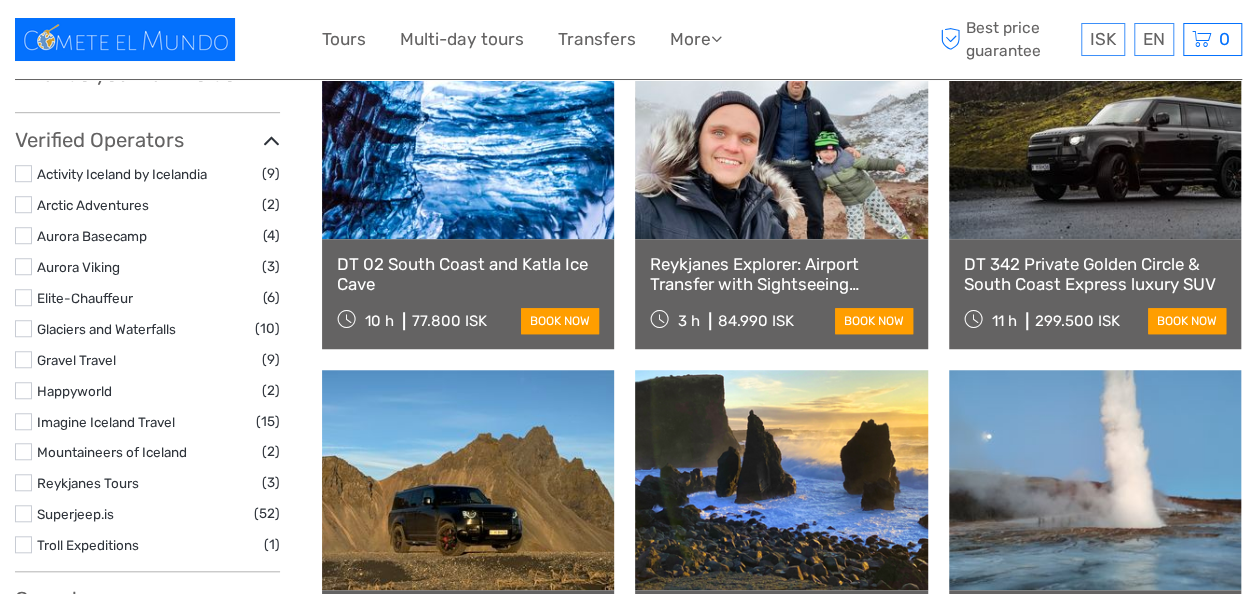 select 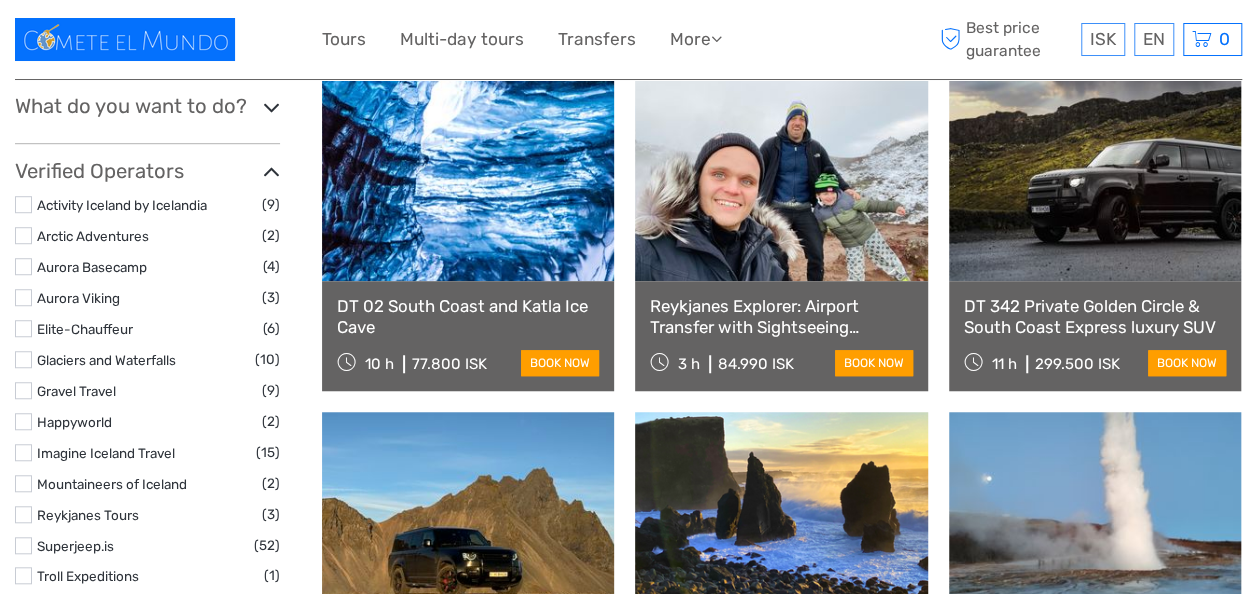 scroll, scrollTop: 0, scrollLeft: 0, axis: both 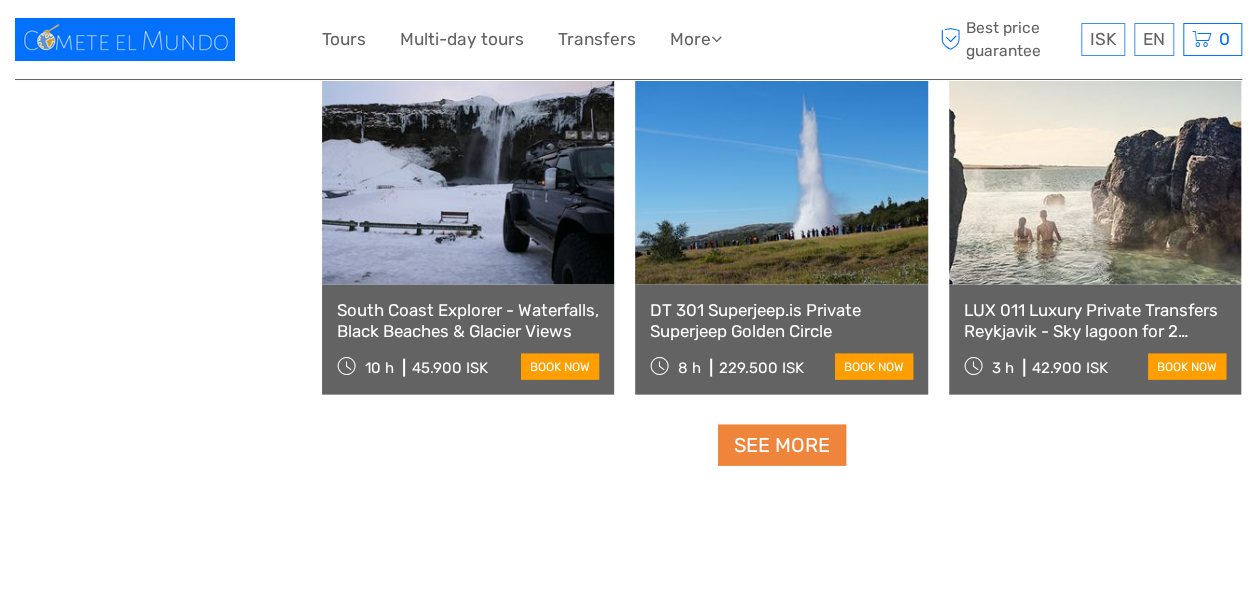 click on "See more" at bounding box center [782, 445] 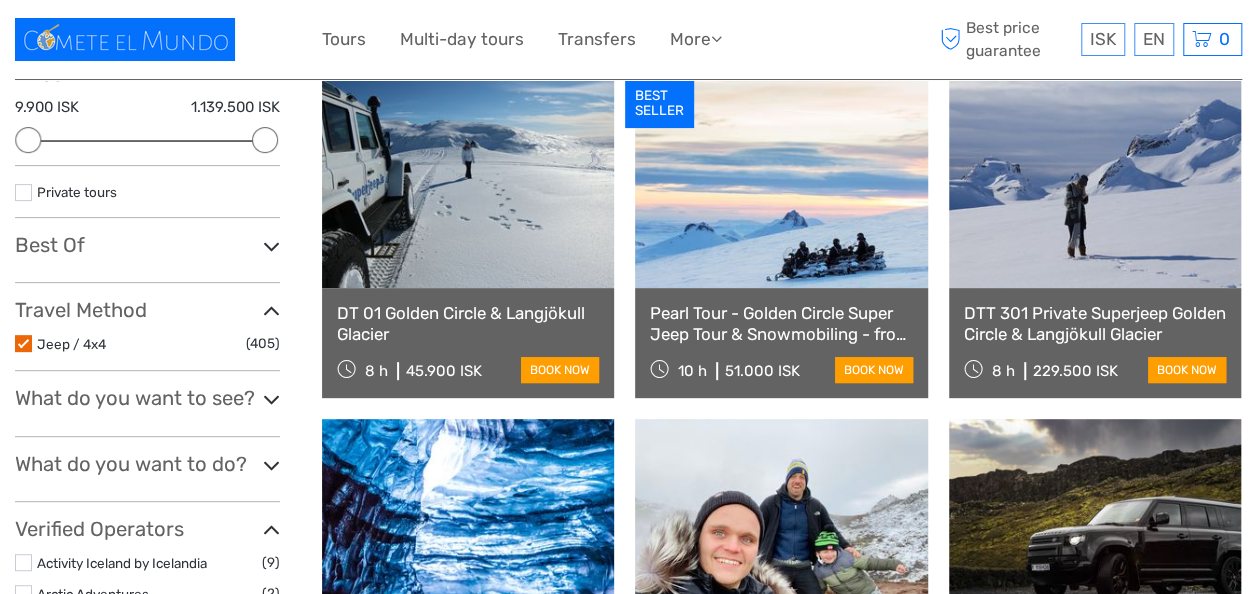 scroll, scrollTop: 0, scrollLeft: 0, axis: both 